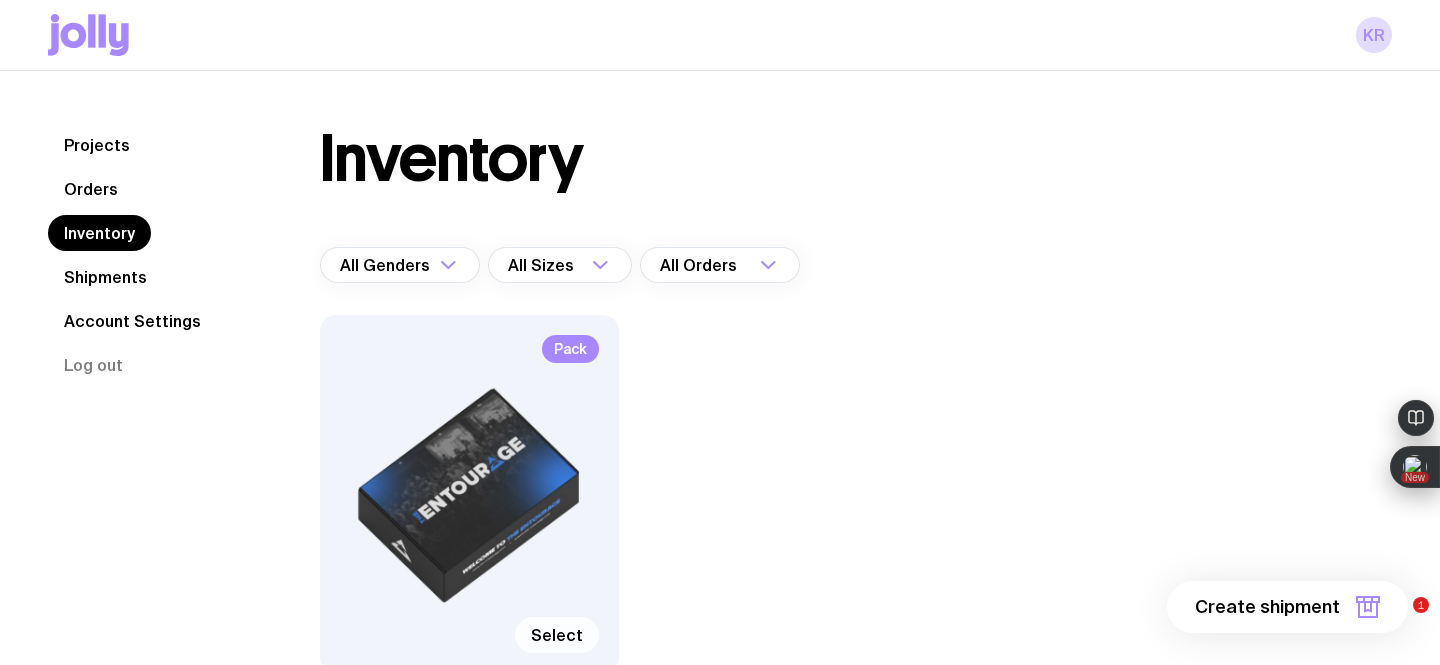 scroll, scrollTop: 155, scrollLeft: 0, axis: vertical 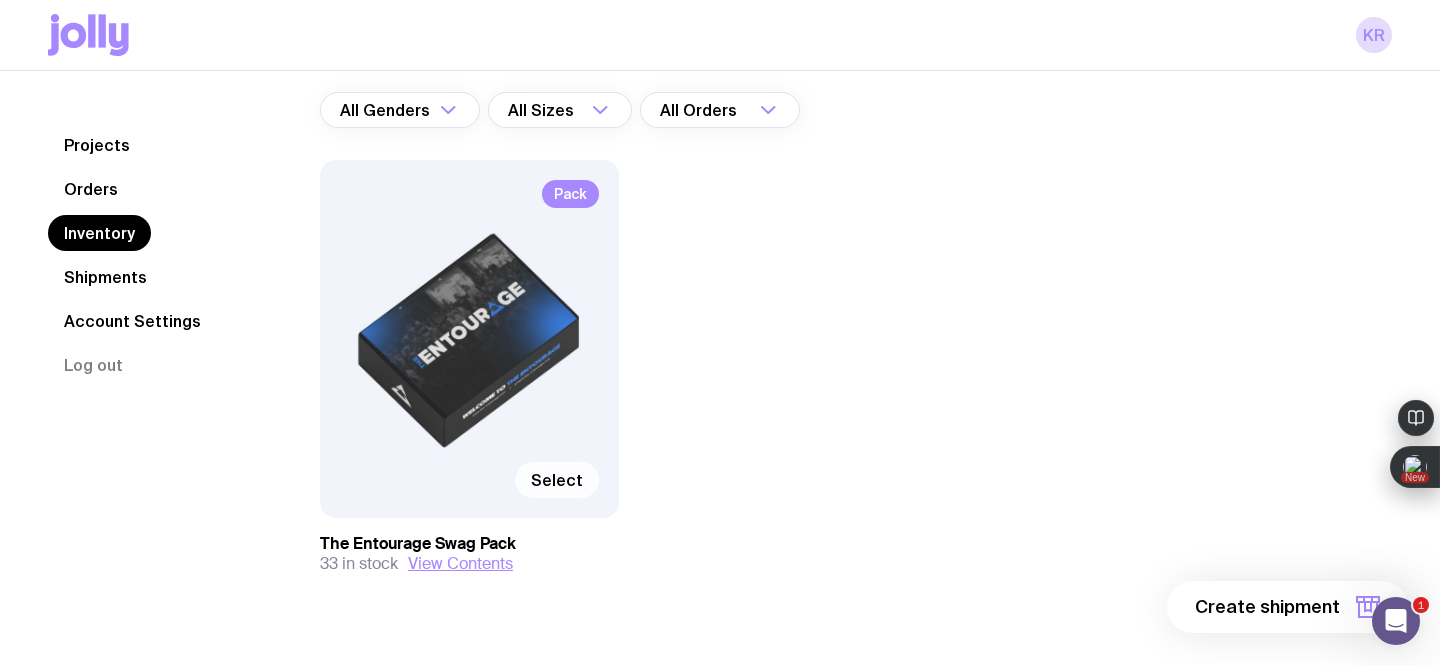 click on "Select" at bounding box center (557, 480) 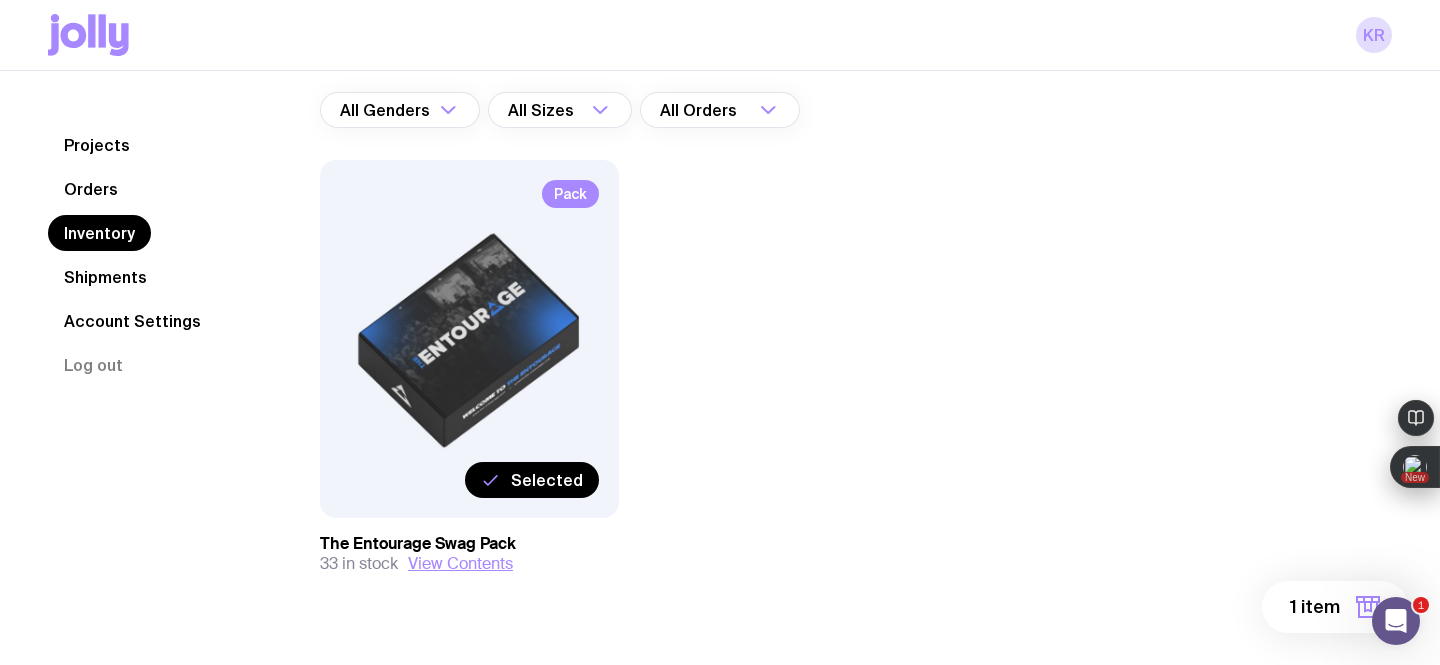 scroll, scrollTop: 200, scrollLeft: 0, axis: vertical 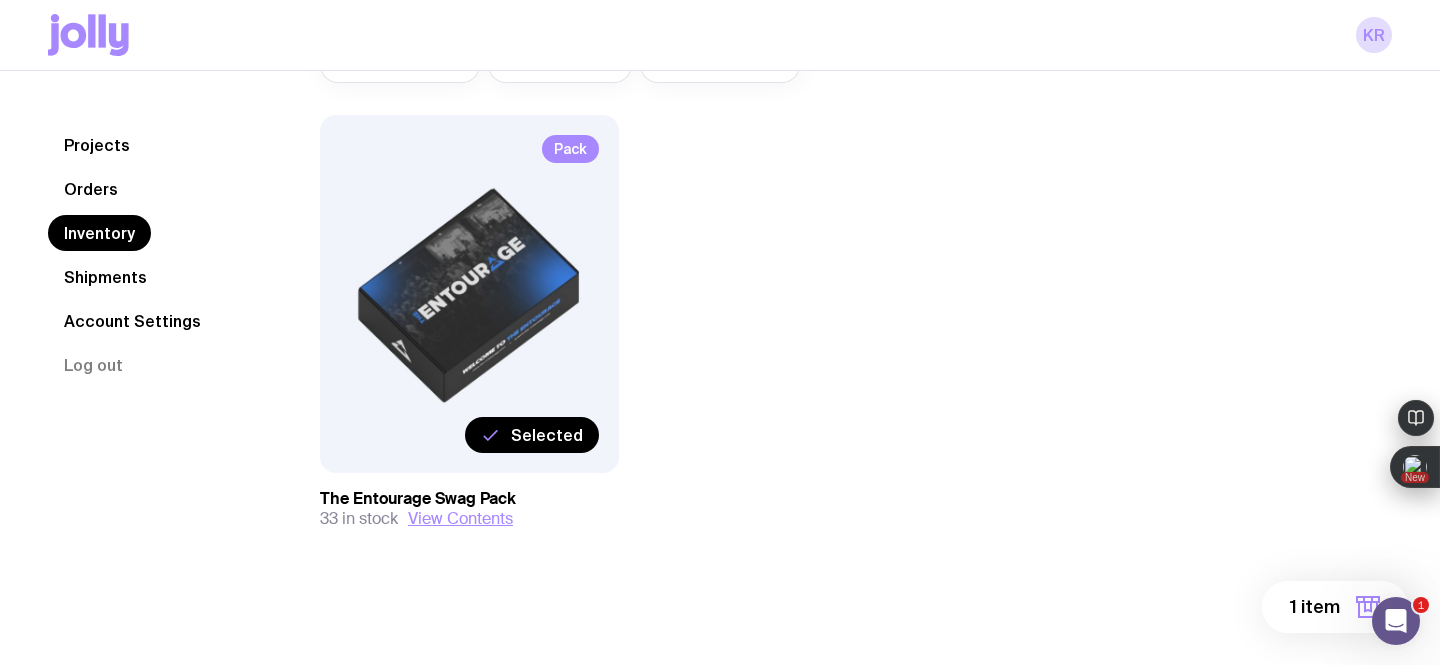 click on "1 item" 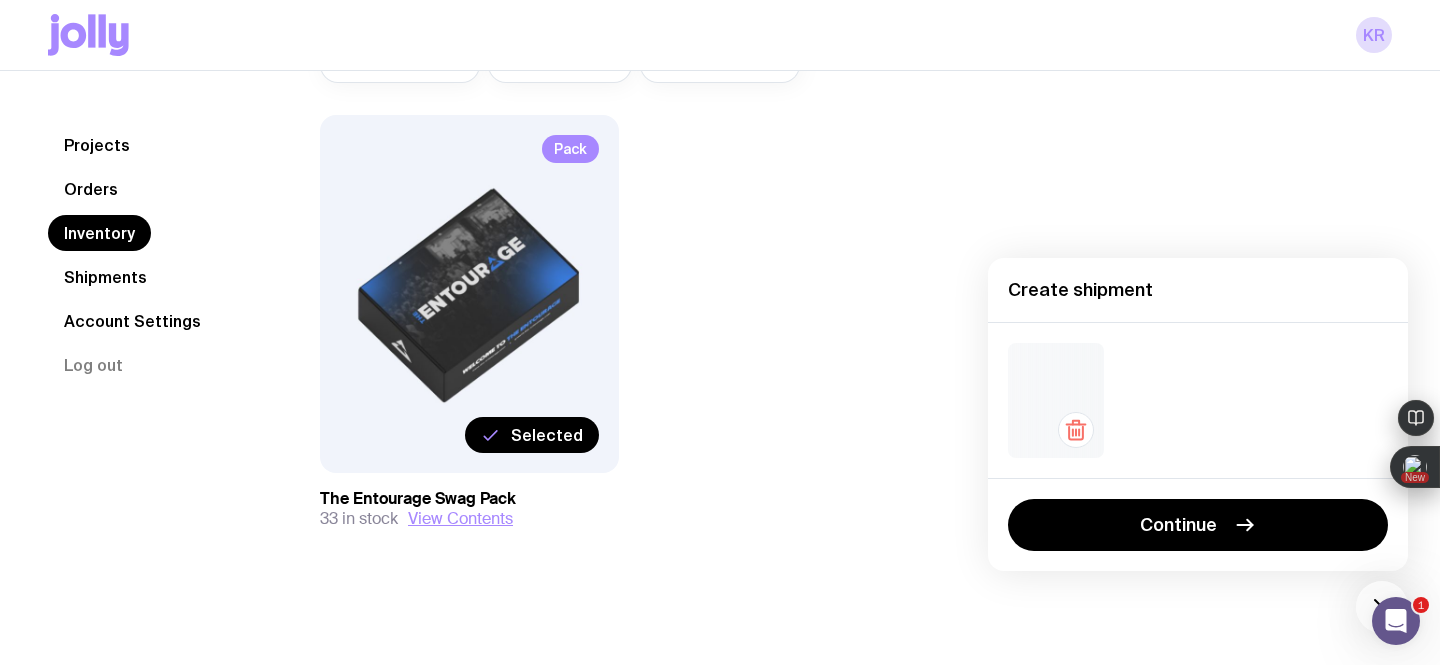 click on "Pack  Selected The Entourage Swag Pack 33 in stock  View Contents" 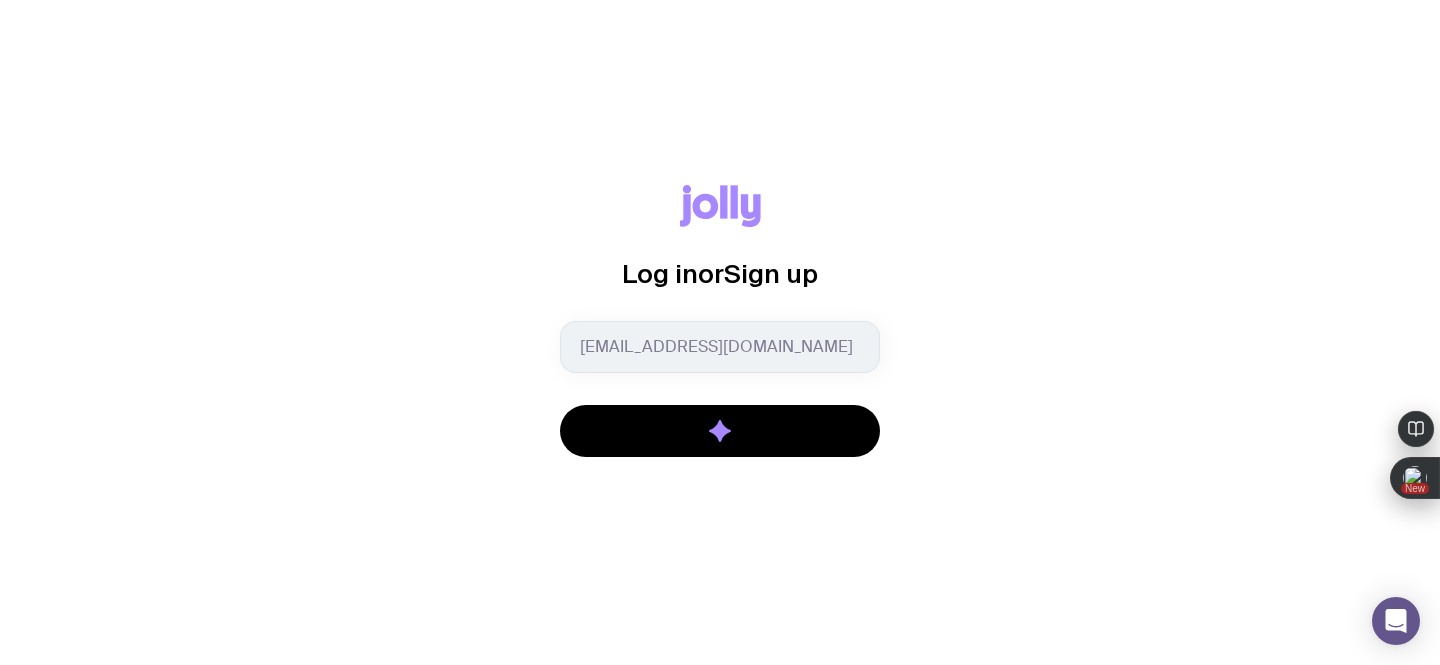 scroll, scrollTop: 0, scrollLeft: 0, axis: both 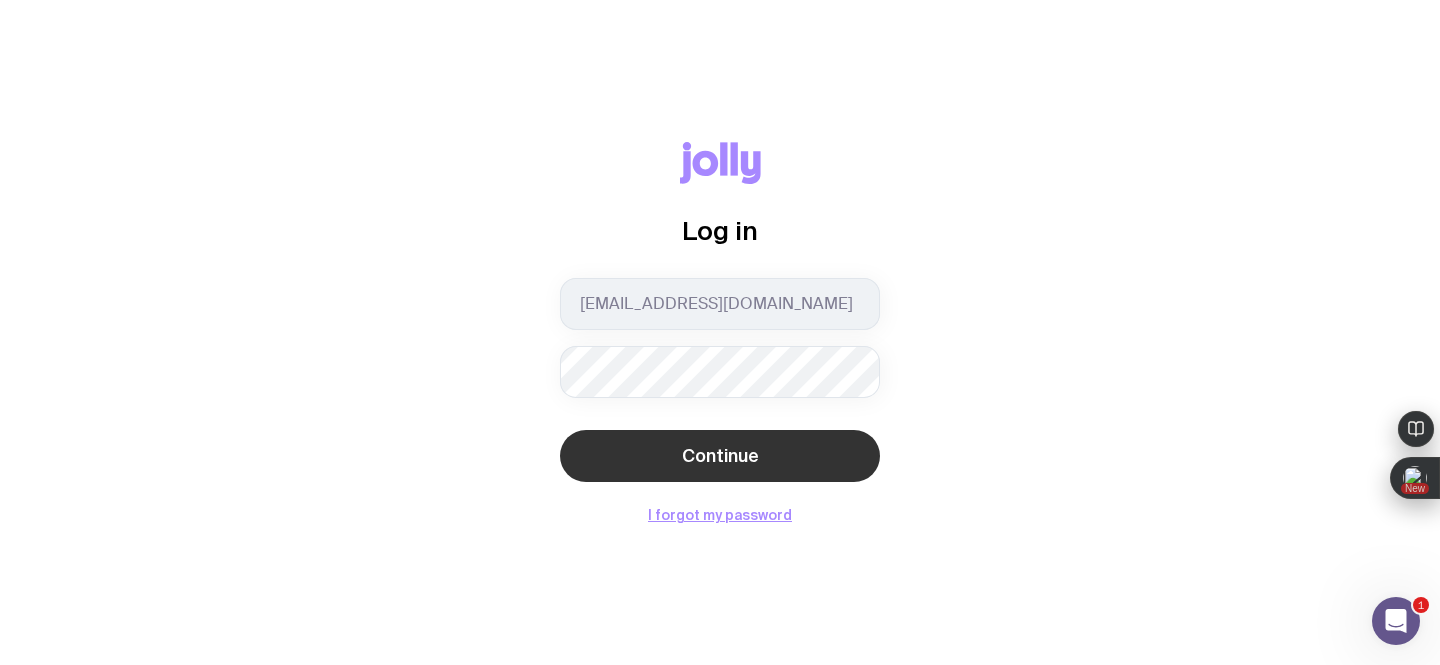 click on "Continue" 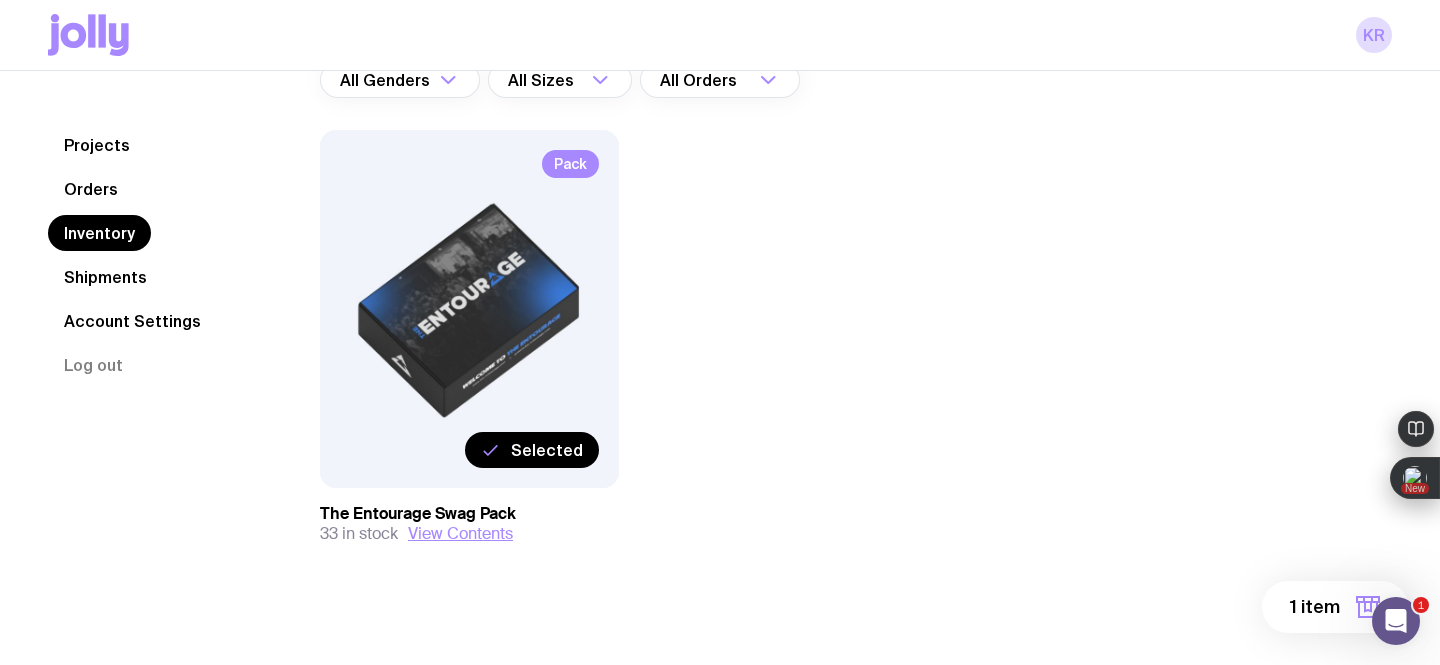 scroll, scrollTop: 200, scrollLeft: 0, axis: vertical 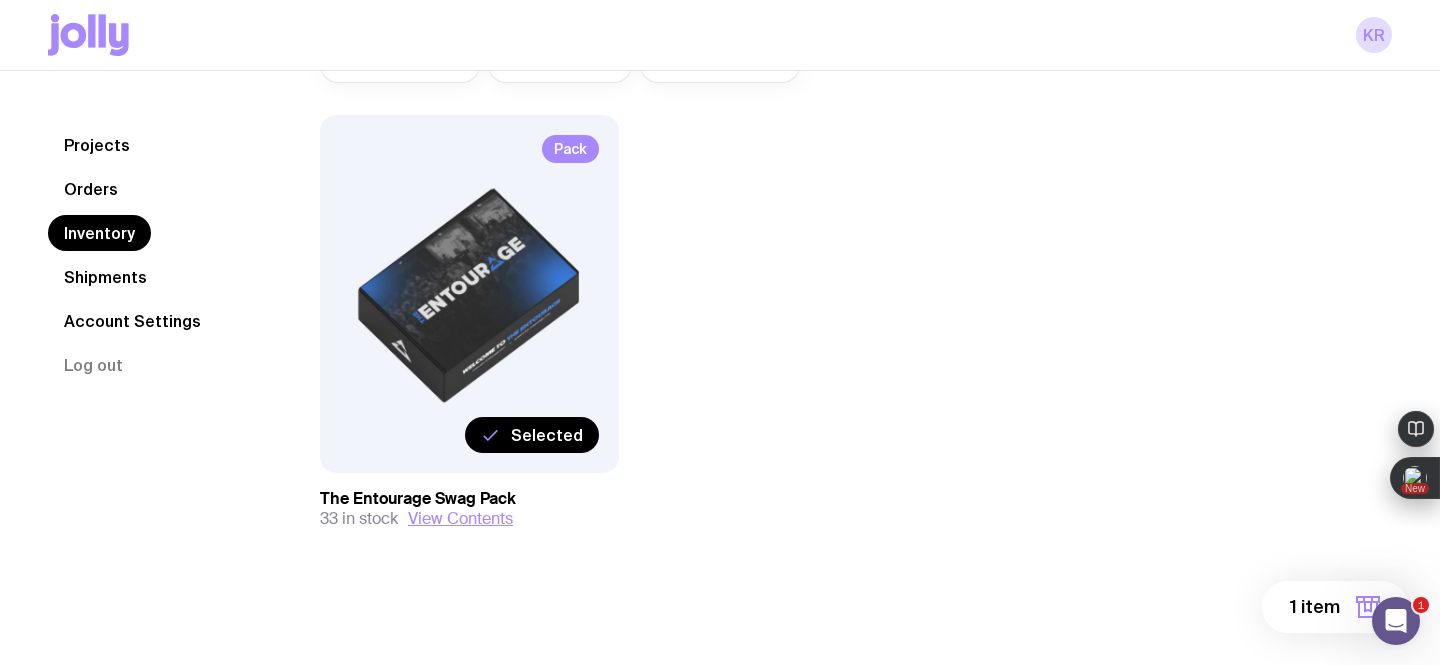 click on "1 item" at bounding box center (1335, 607) 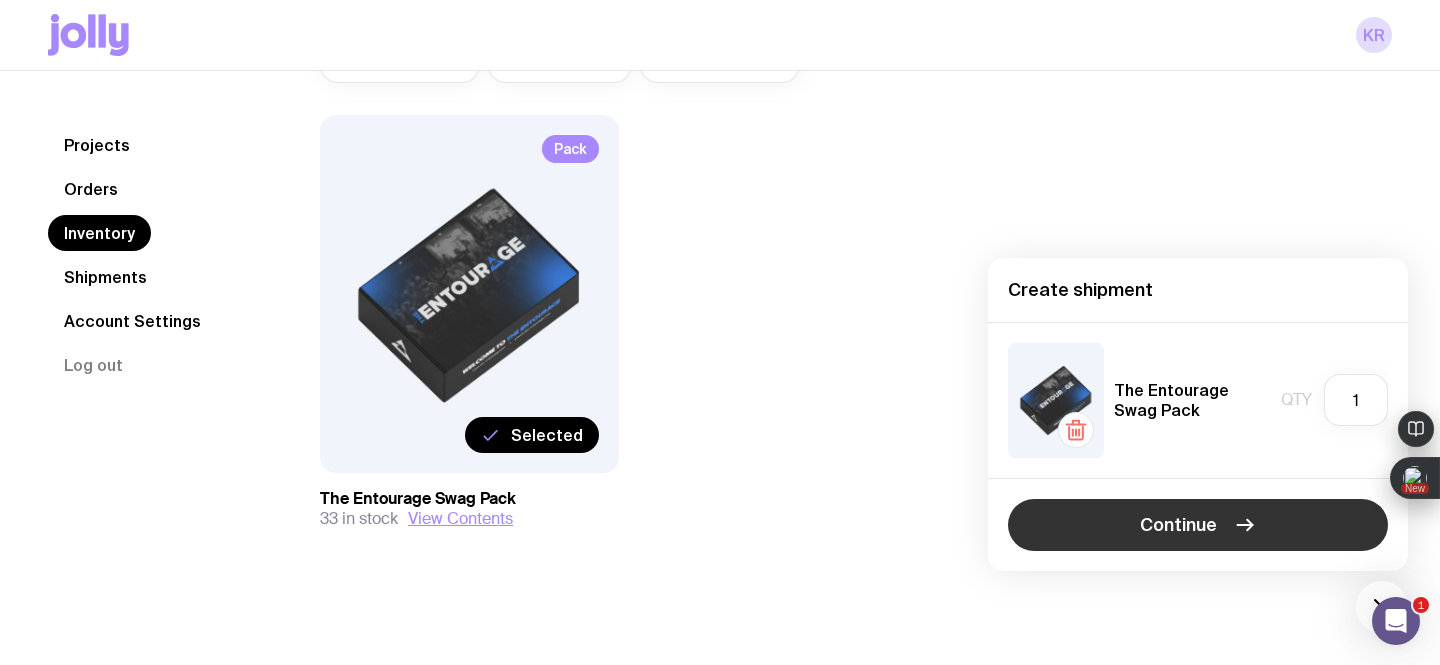 click on "Continue" 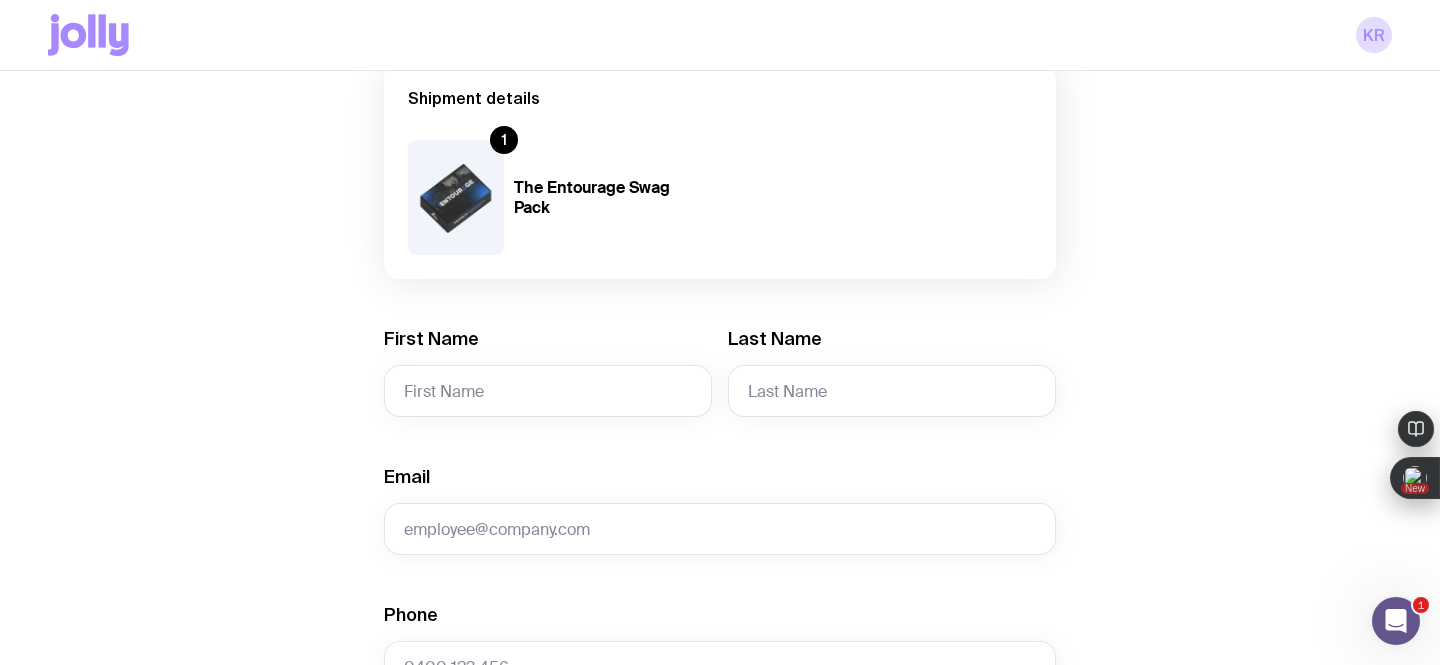 scroll, scrollTop: 295, scrollLeft: 0, axis: vertical 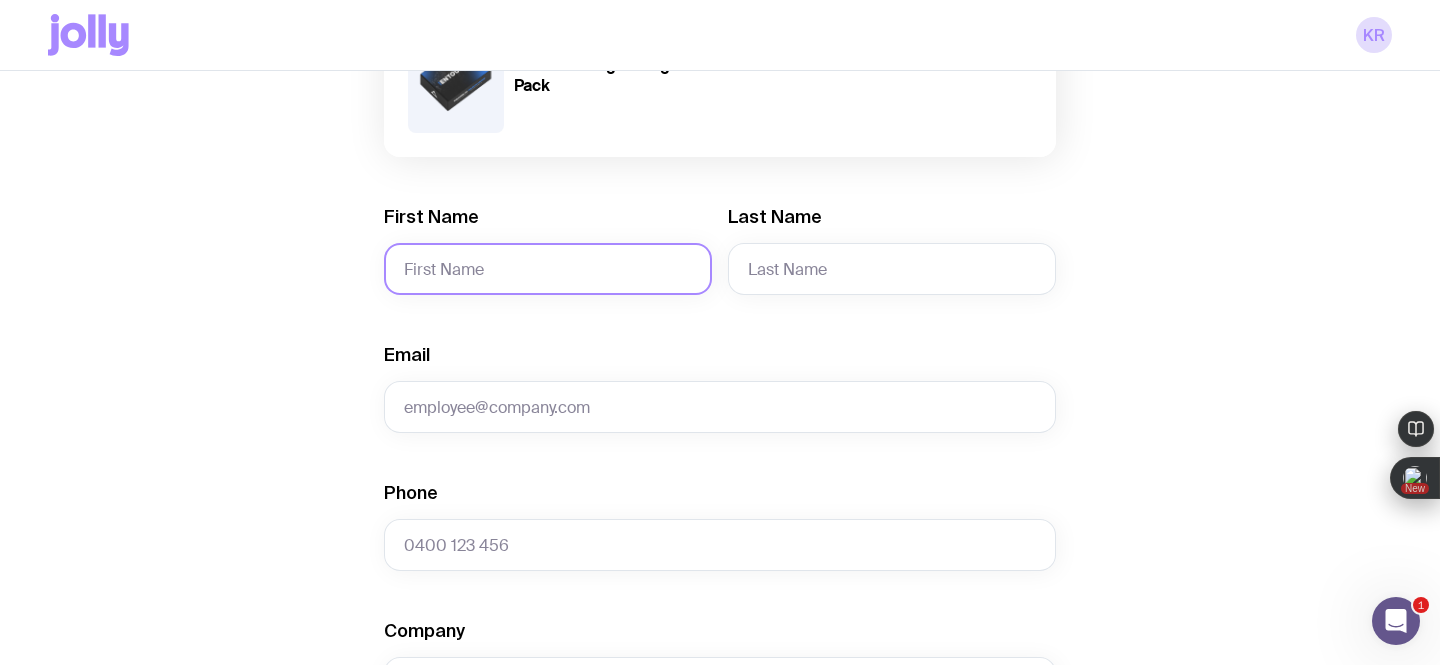 click on "First Name" 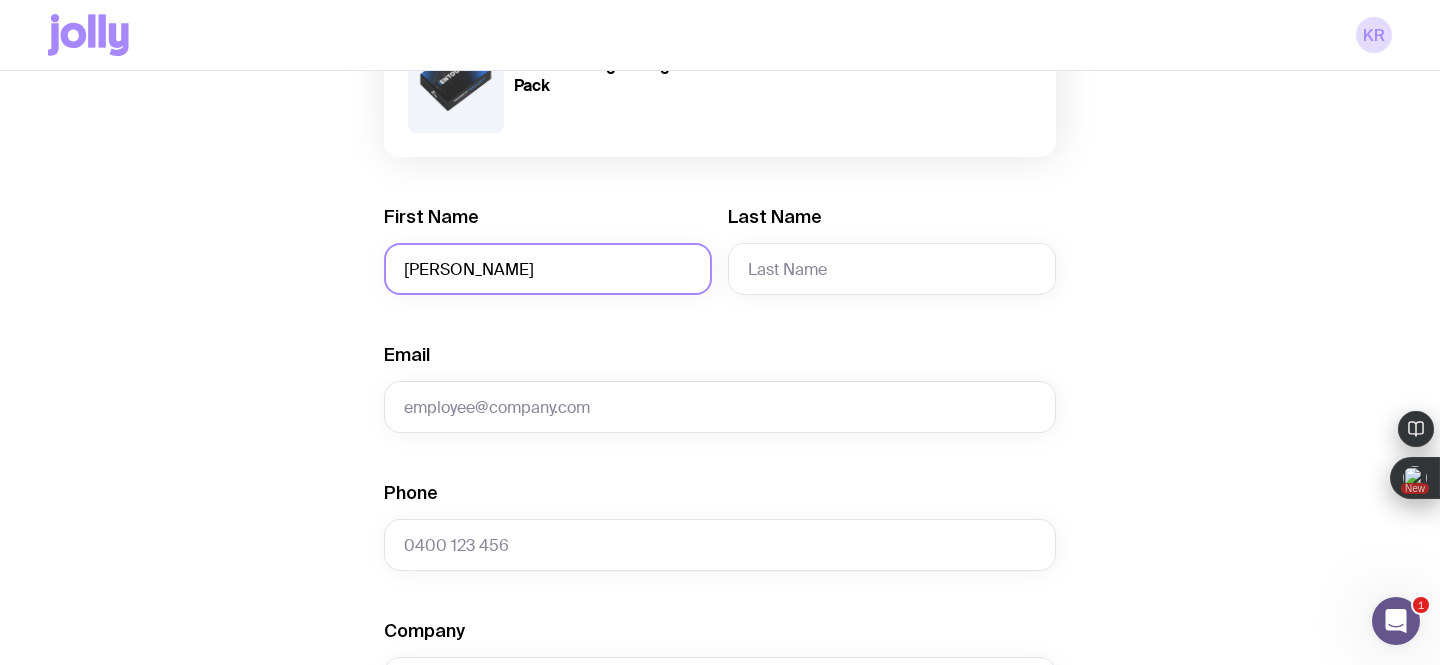drag, startPoint x: 501, startPoint y: 273, endPoint x: 434, endPoint y: 267, distance: 67.26812 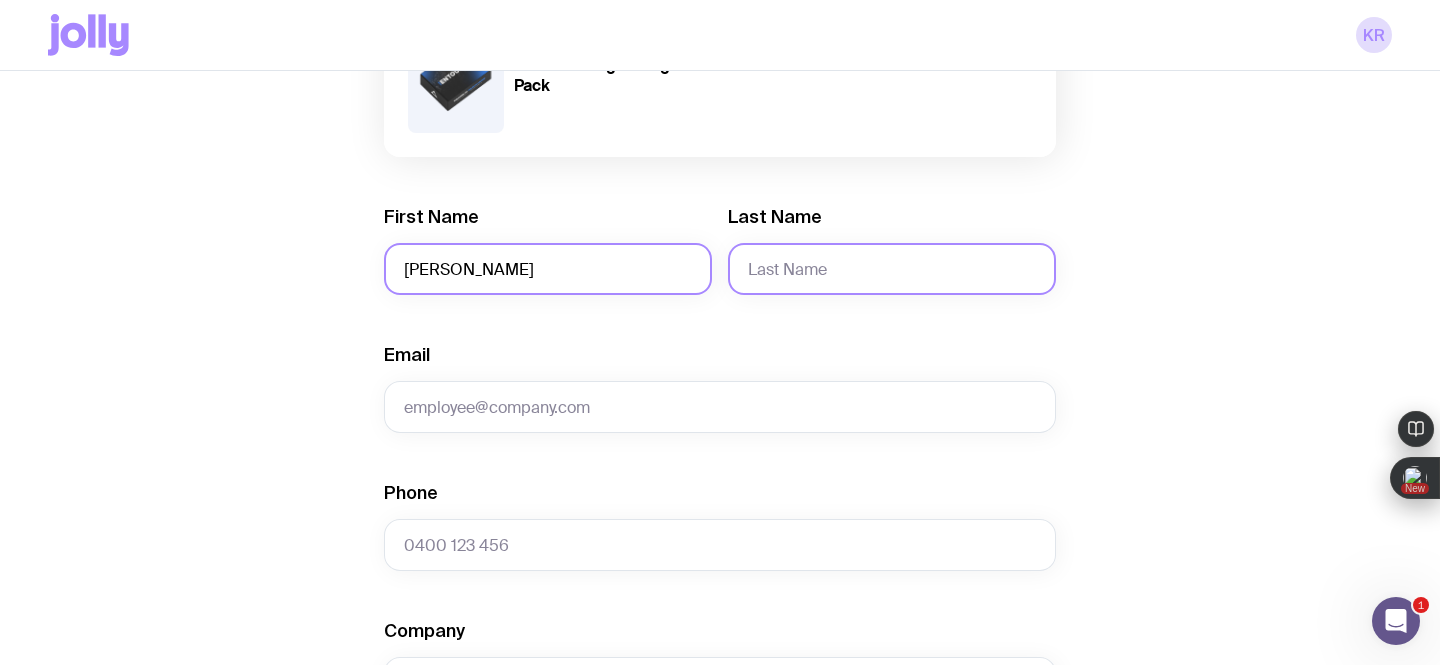 type on "[PERSON_NAME]" 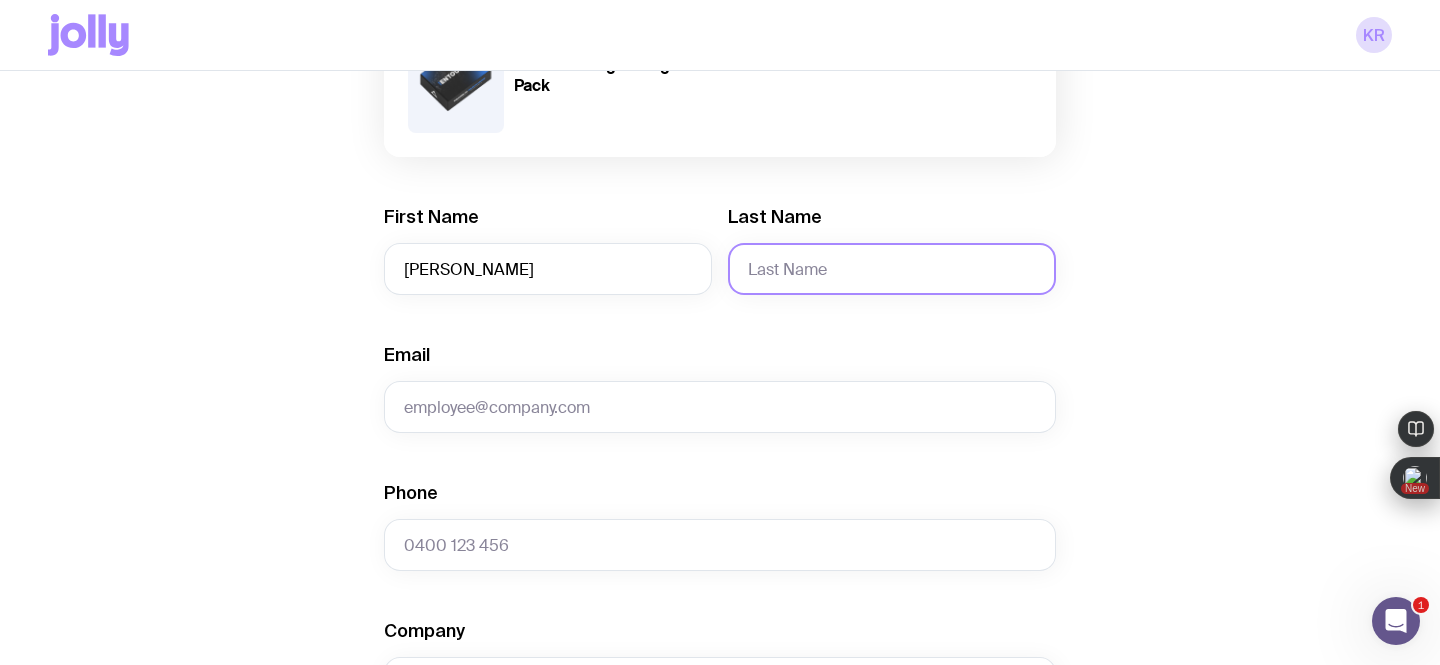 click on "Last Name" 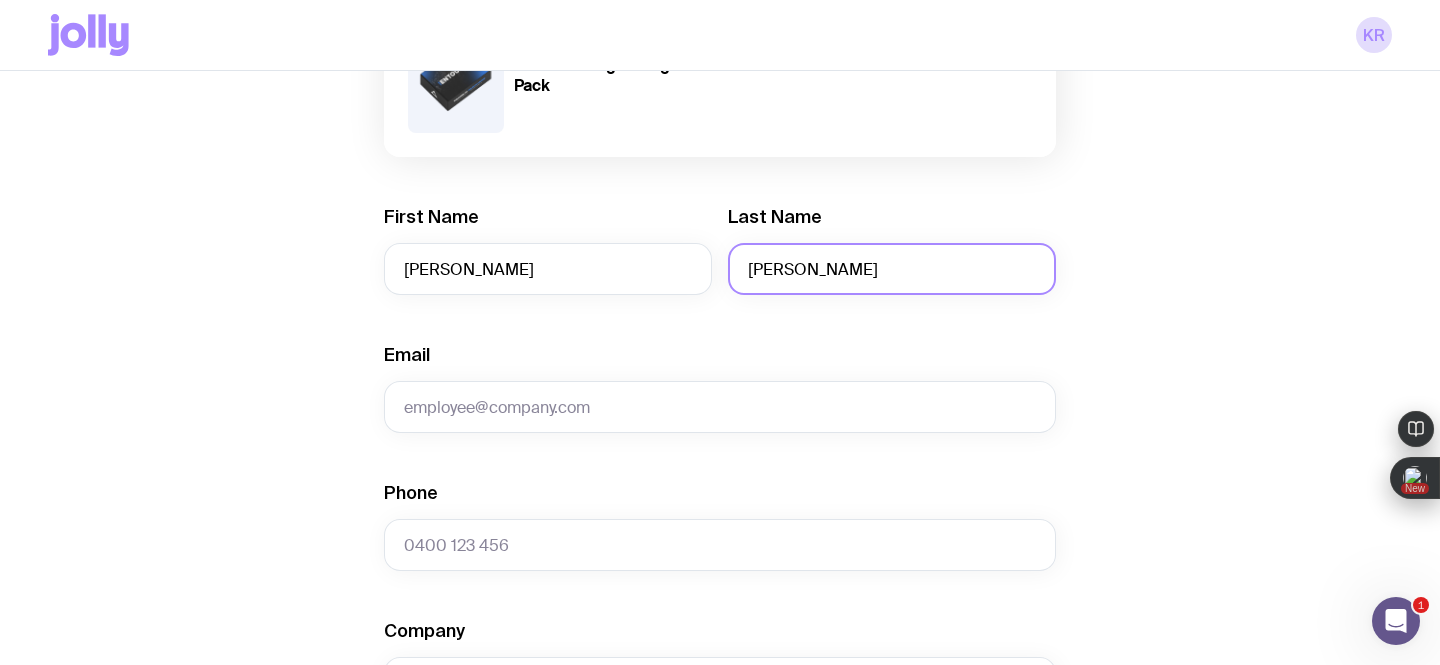 drag, startPoint x: 782, startPoint y: 271, endPoint x: 715, endPoint y: 270, distance: 67.00746 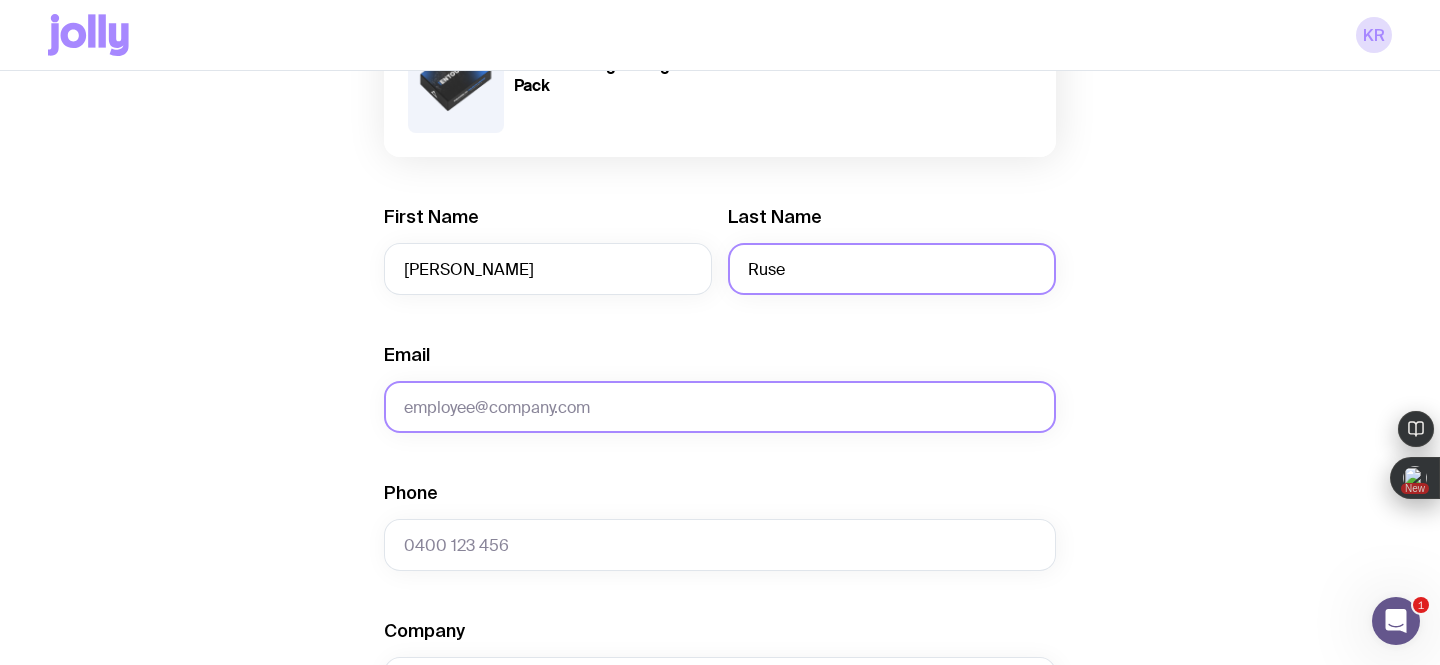 type on "Ruse" 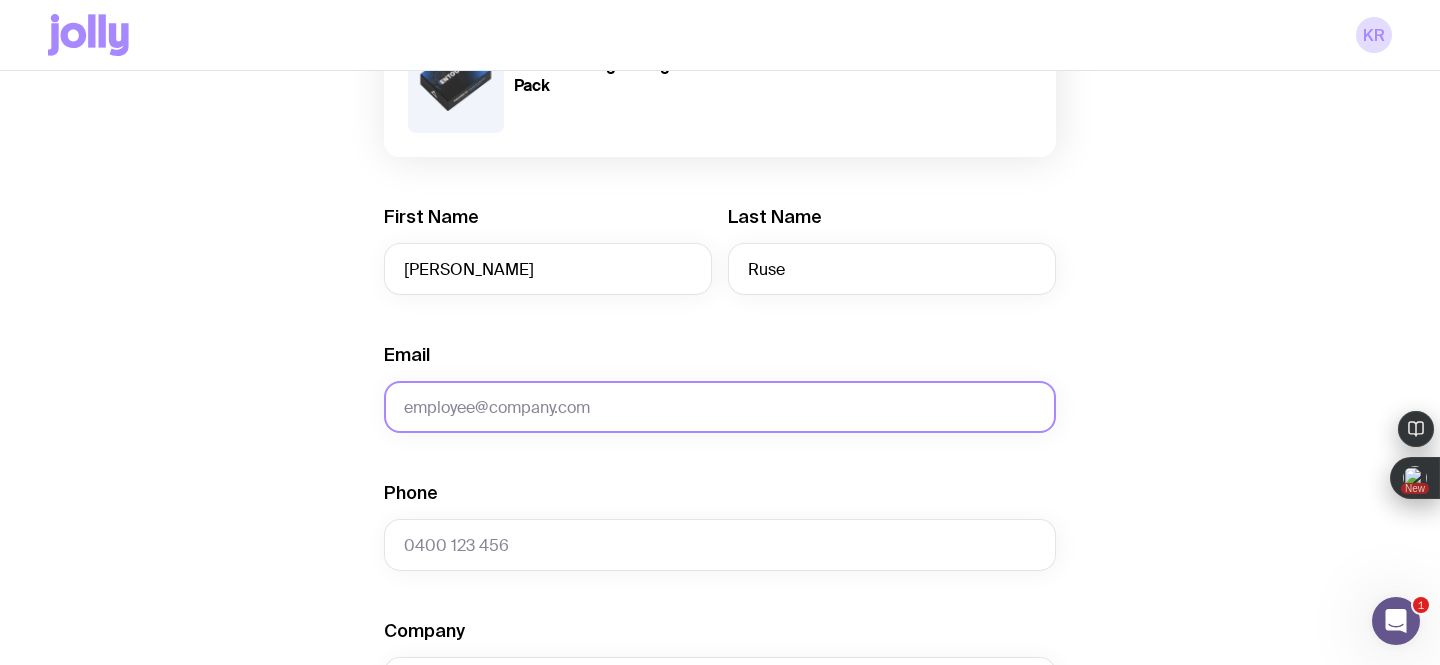 click on "Email" 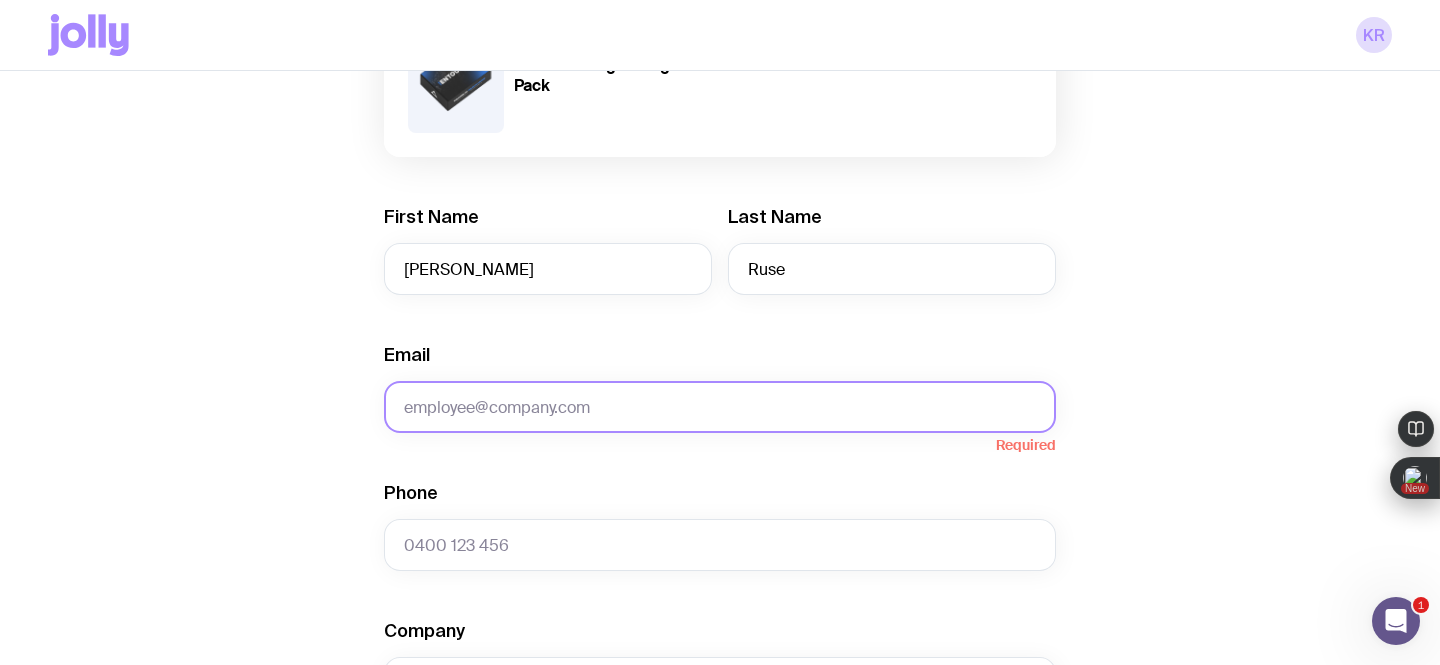 paste on "[EMAIL_ADDRESS][DOMAIN_NAME]" 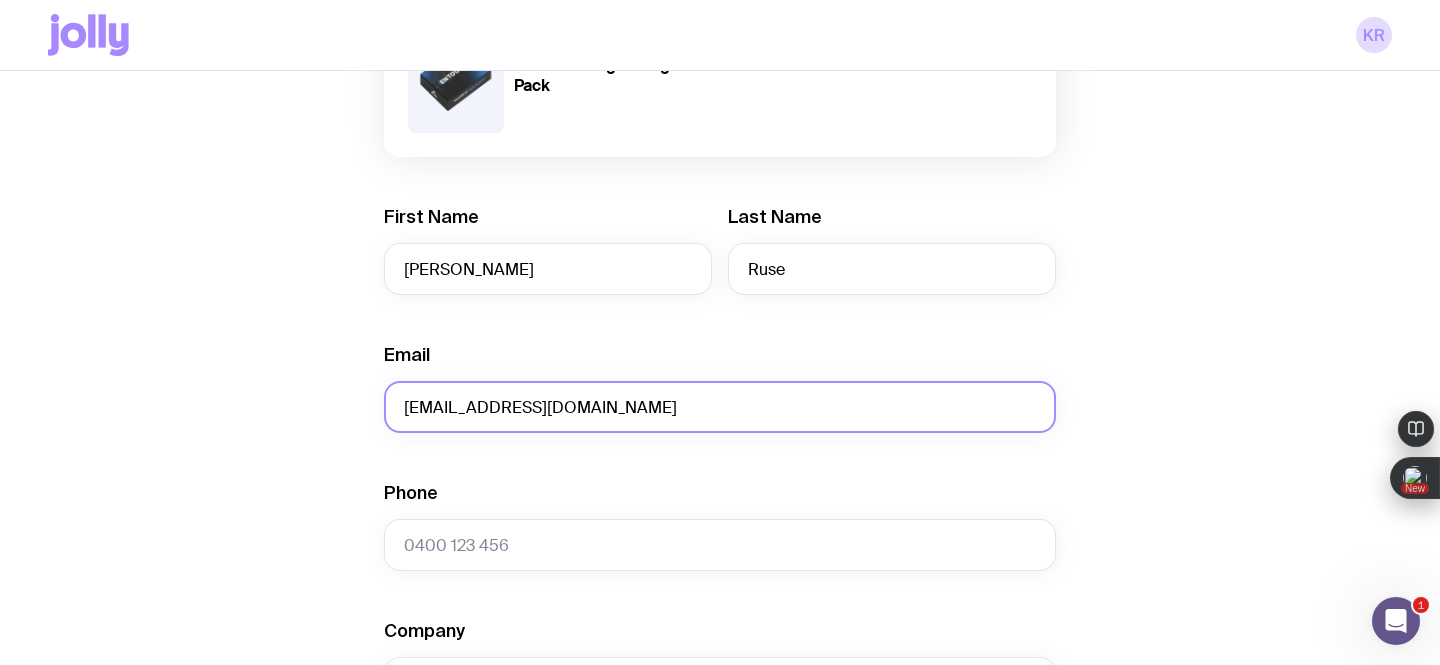 type on "[EMAIL_ADDRESS][DOMAIN_NAME]" 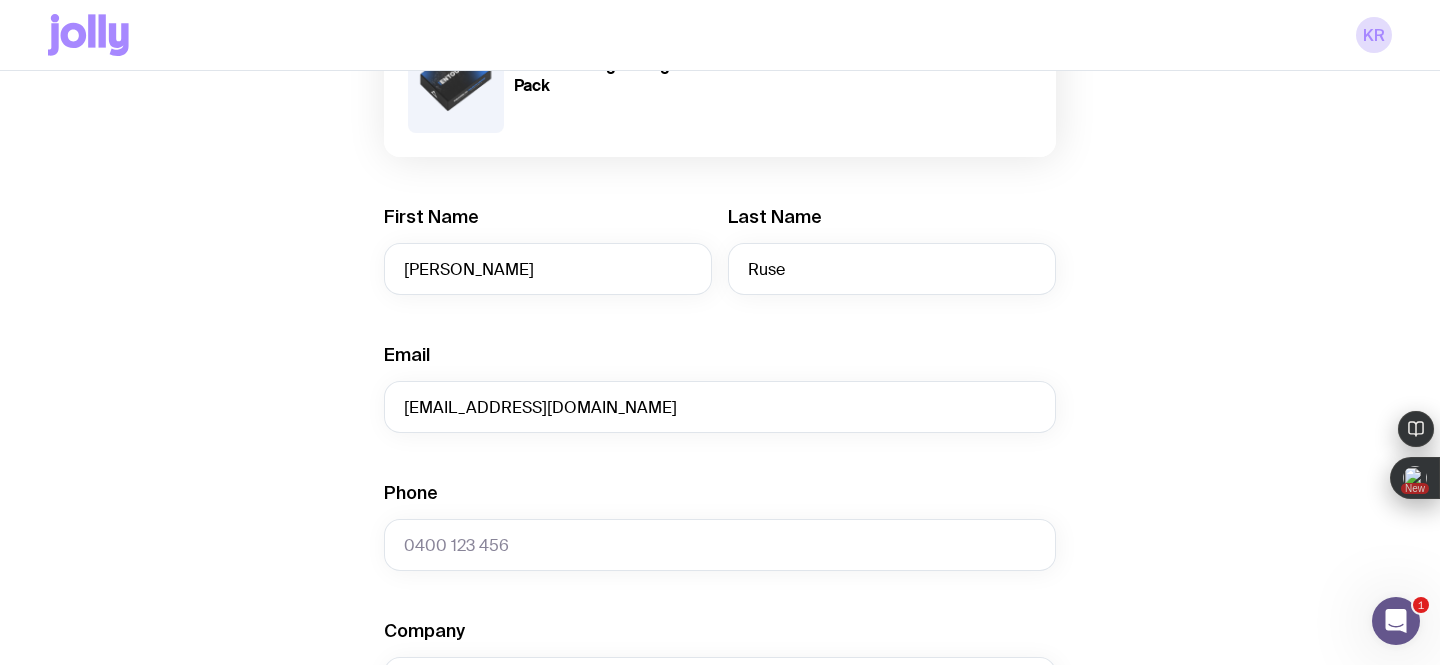 click on "Create shipment Shipment details 1 The Entourage Swag Pack First Name [PERSON_NAME] Last Name Ruse Email [EMAIL_ADDRESS][DOMAIN_NAME] Phone Company Address  Sending to lots of addresses?  ACT Loading... Australia Loading...  We’re unable to deliver to PO Boxes. Please use a street address so your shipment arrives without a hitch.  Payment Details  Shipping costs will be invoiced to your account at the end of each month.  Create shipment  Cancel" 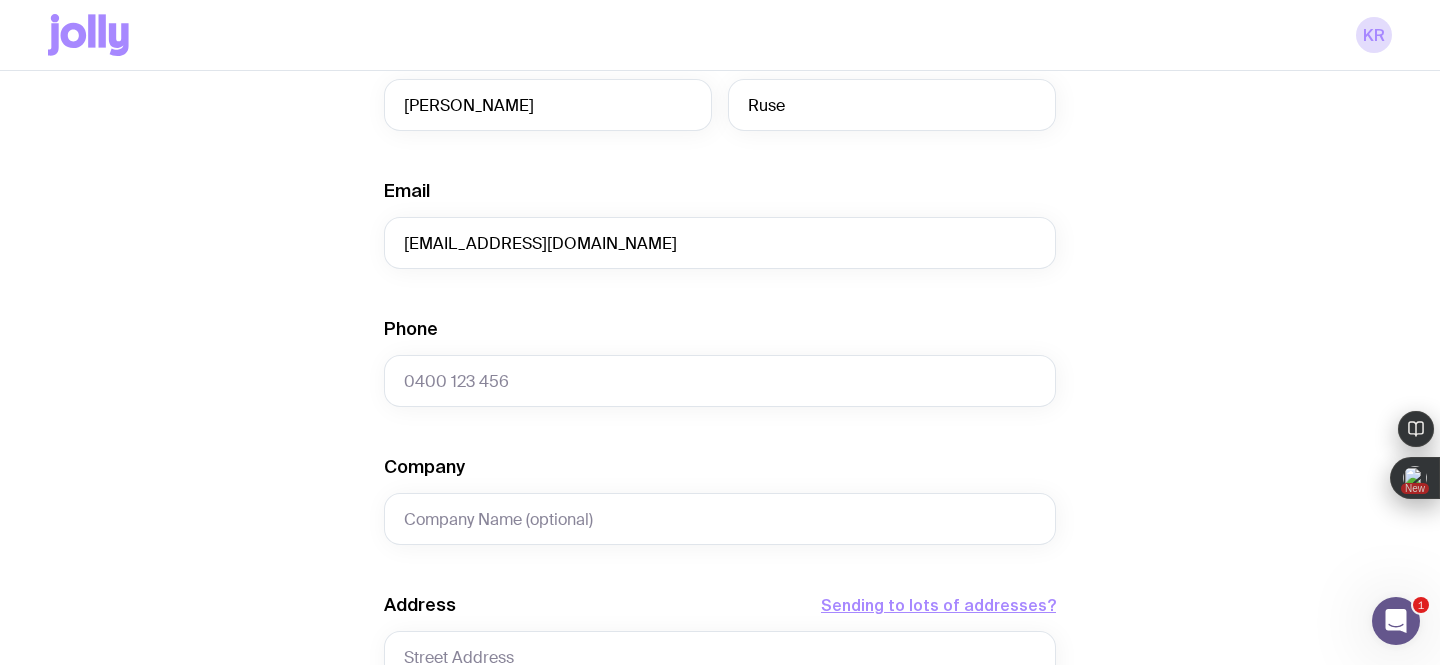 scroll, scrollTop: 477, scrollLeft: 0, axis: vertical 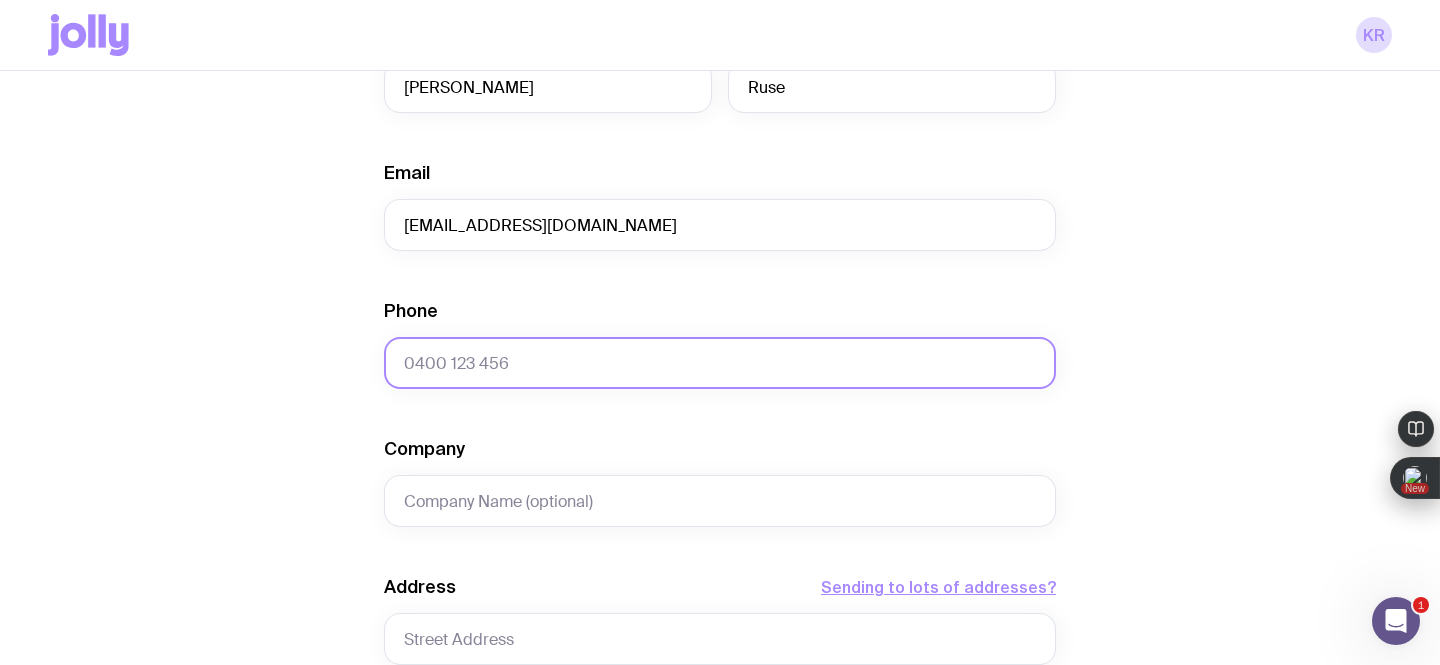 click on "Phone" 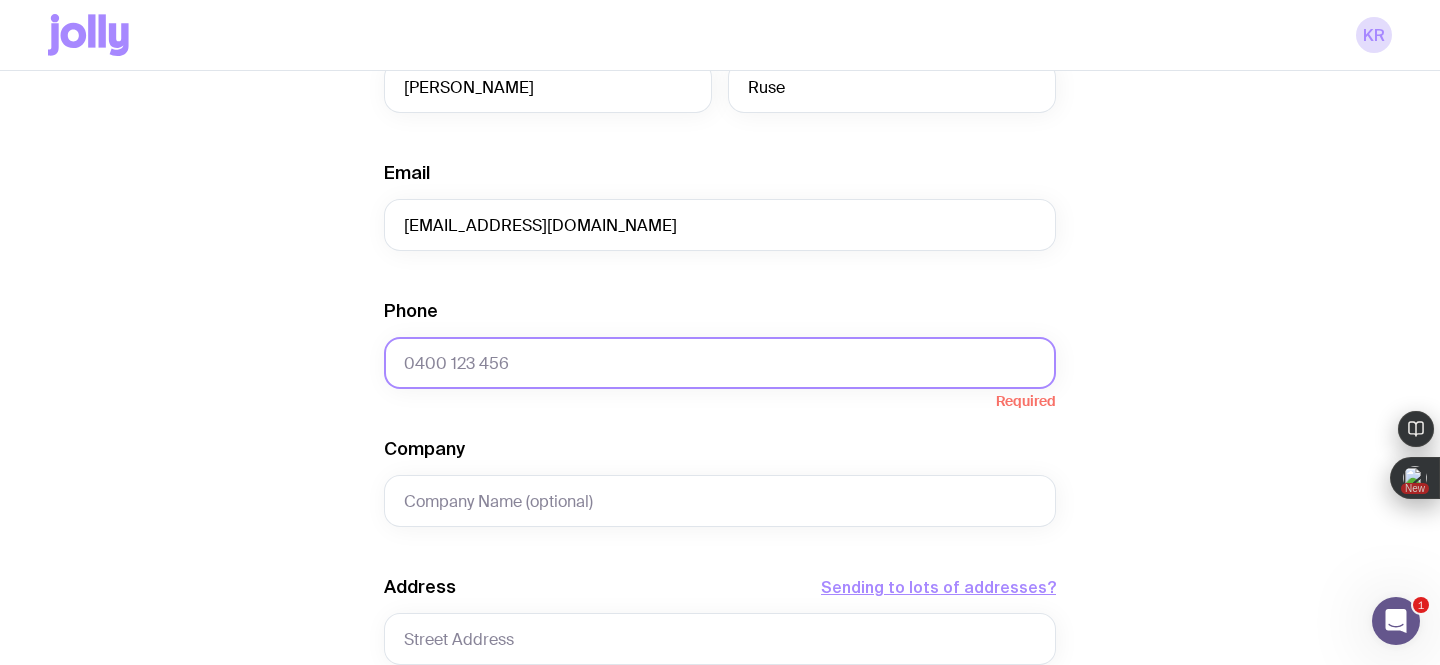 paste on "430 949 911" 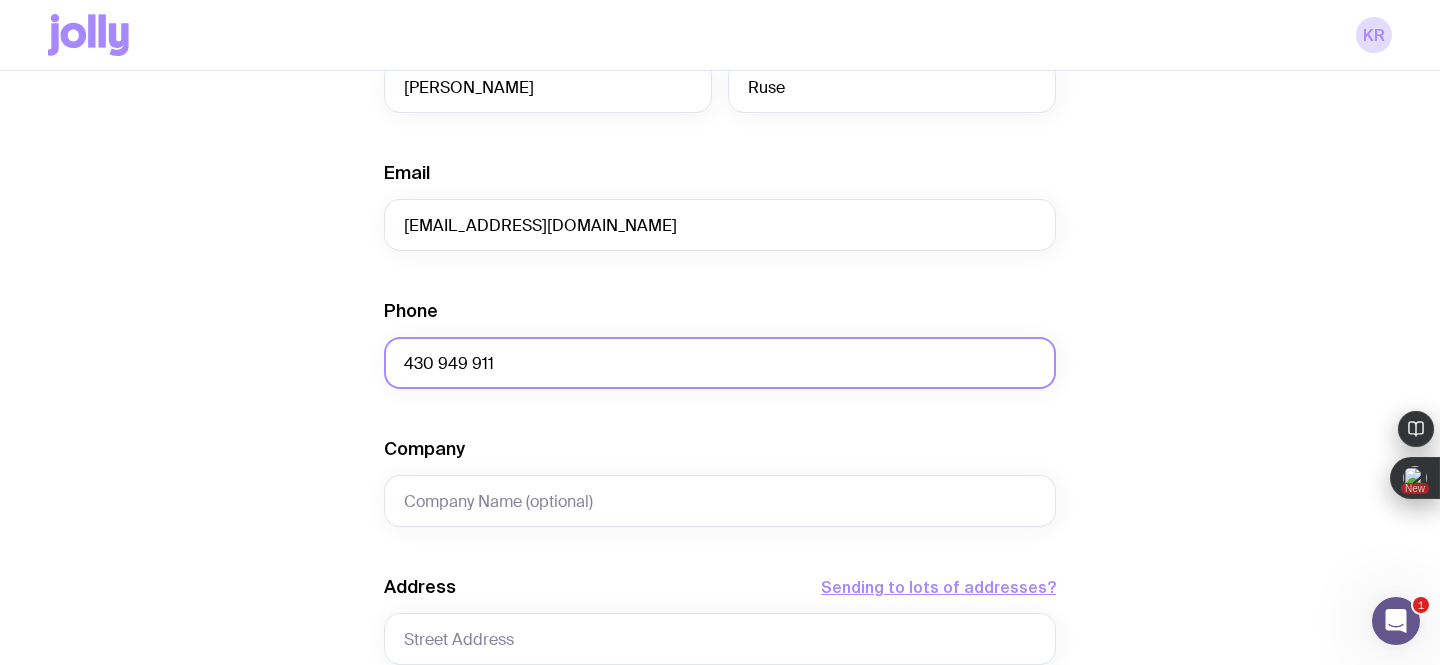 click on "430 949 911" 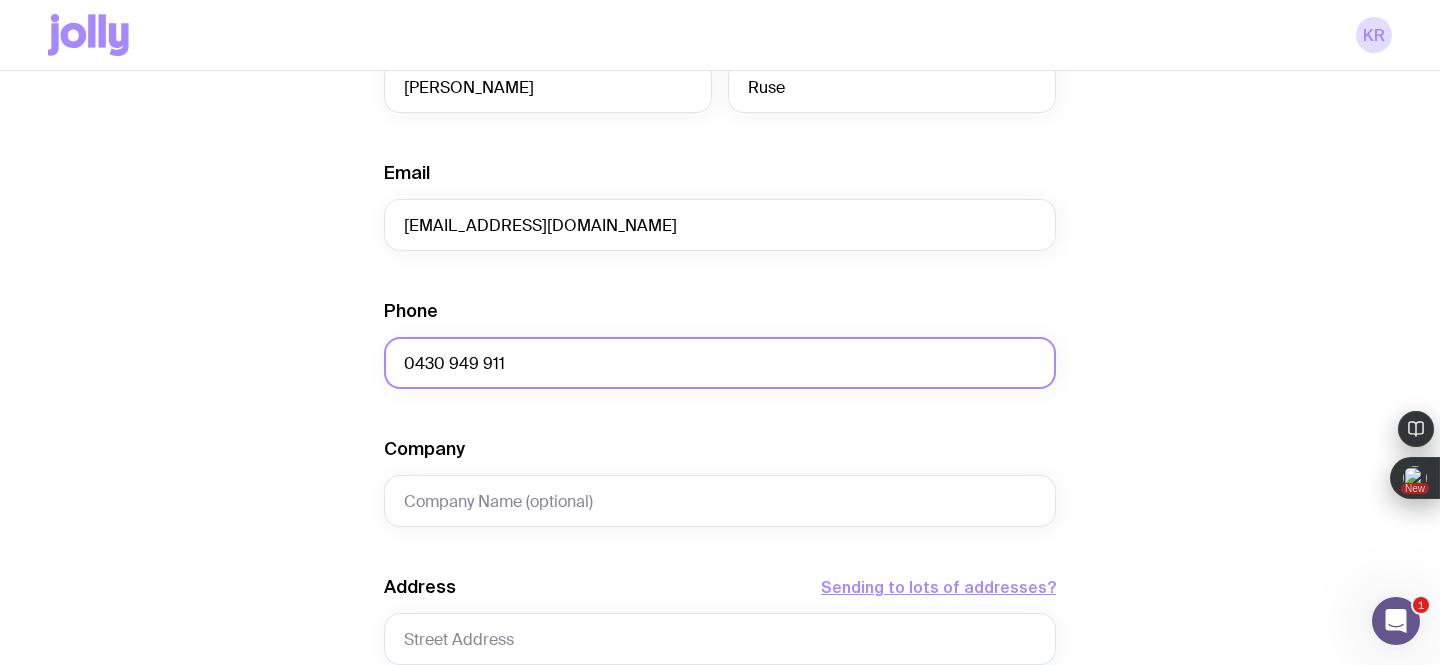 type on "0430 949 911" 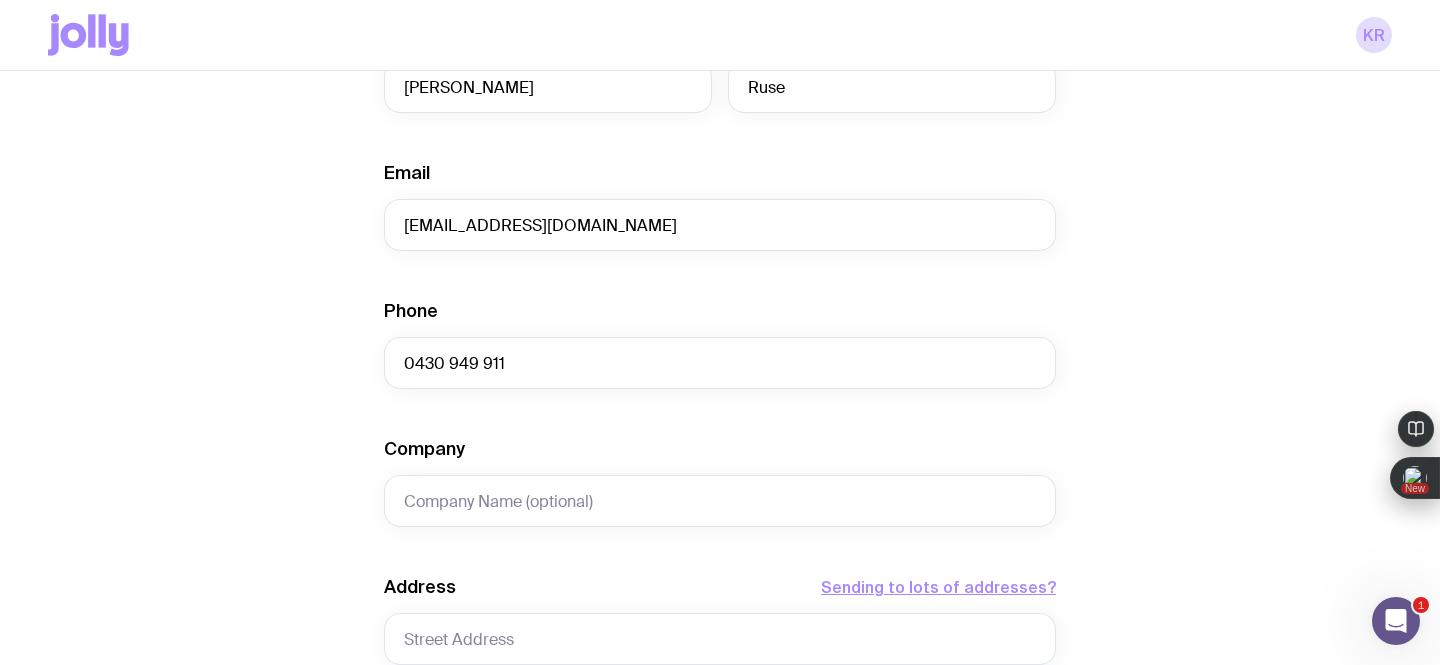 click on "Create shipment Shipment details 1 The Entourage Swag Pack First Name [PERSON_NAME] Last Name Ruse Email [EMAIL_ADDRESS][DOMAIN_NAME] Phone [PHONE_NUMBER] Company Address  Sending to lots of addresses?  ACT Loading... Australia Loading...  We’re unable to deliver to PO Boxes. Please use a street address so your shipment arrives without a hitch.  Payment Details  Shipping costs will be invoiced to your account at the end of each month.  Create shipment  Cancel" 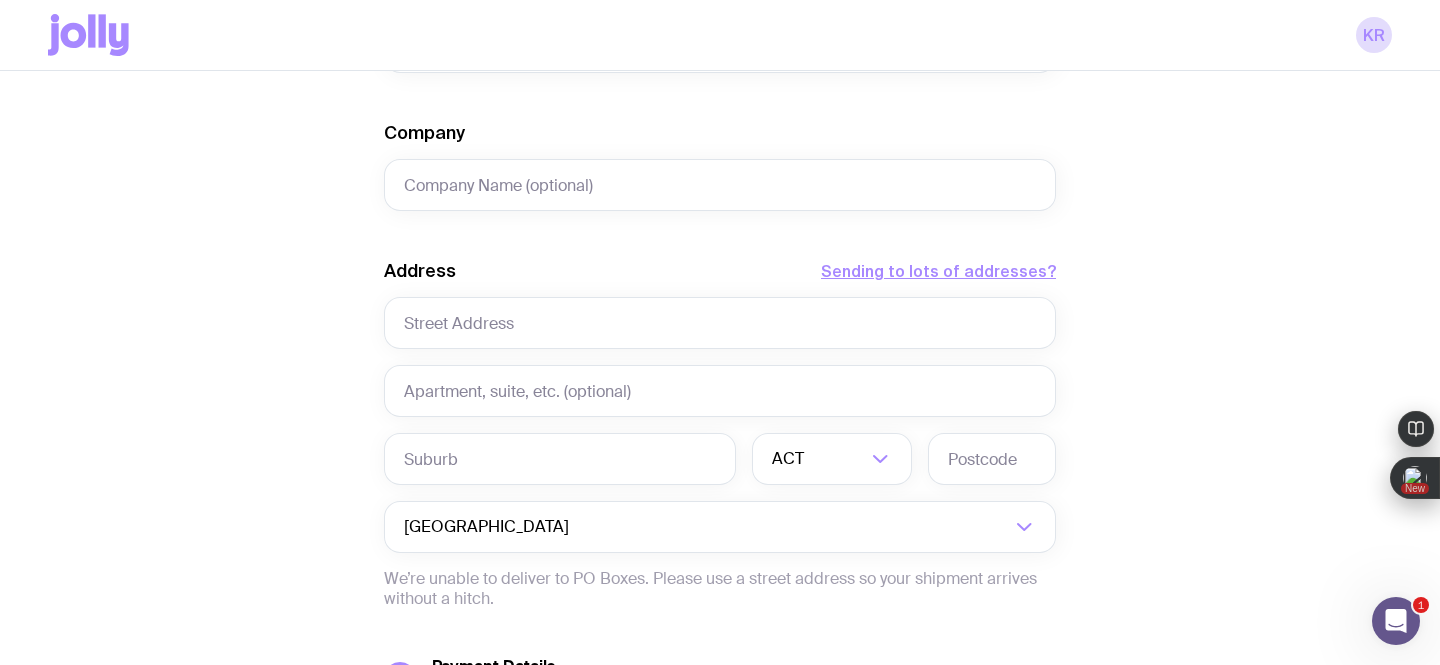 scroll, scrollTop: 806, scrollLeft: 0, axis: vertical 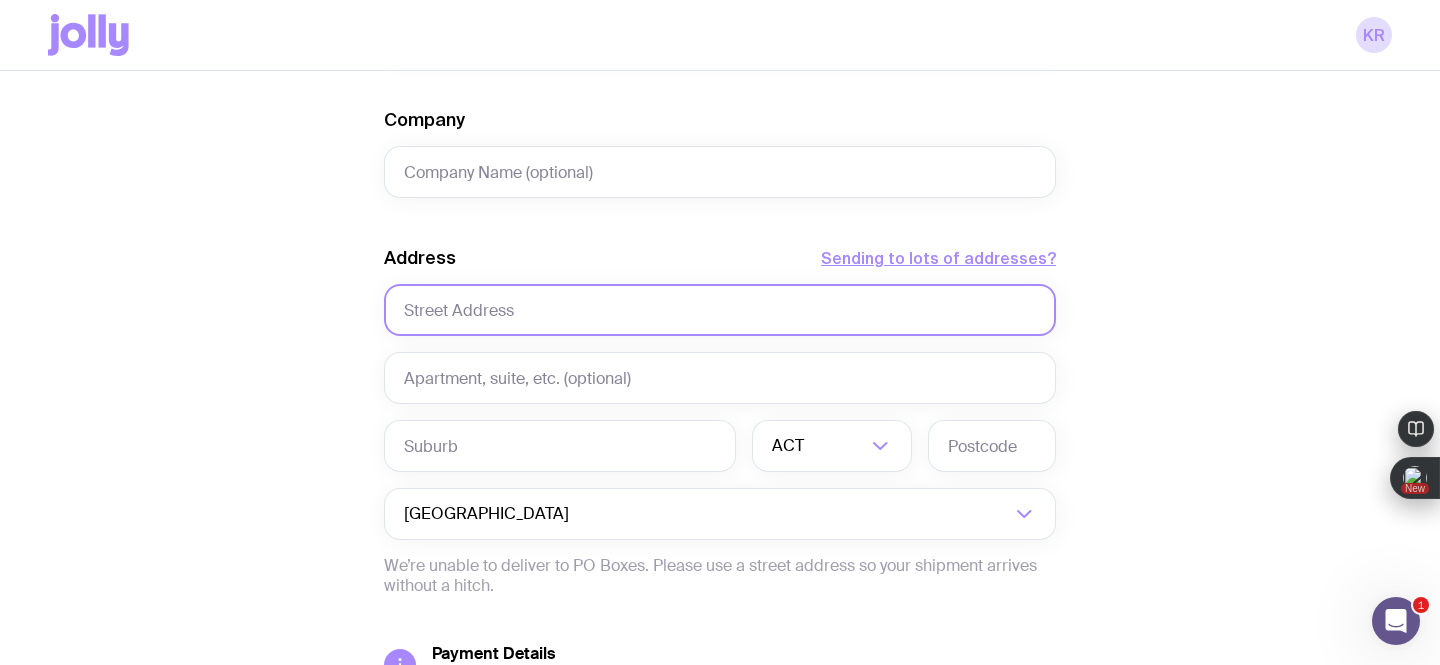 click 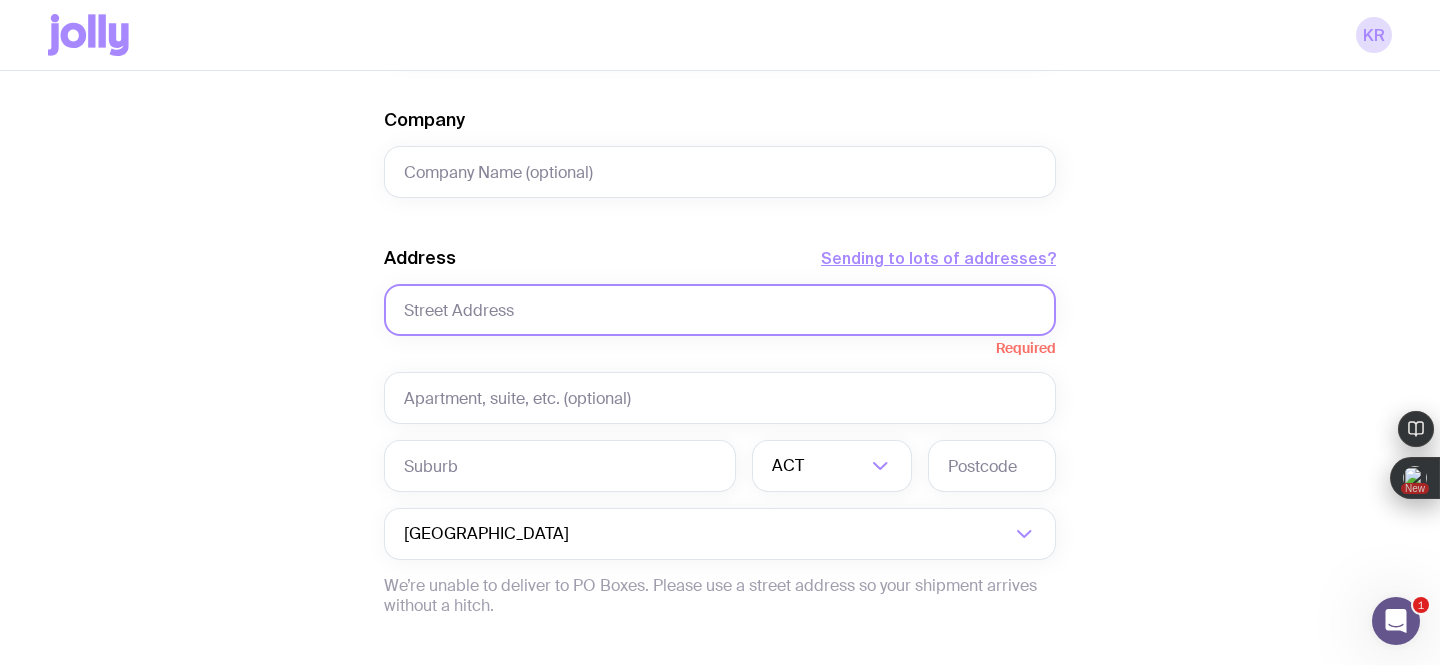 paste on "[STREET_ADDRESS]" 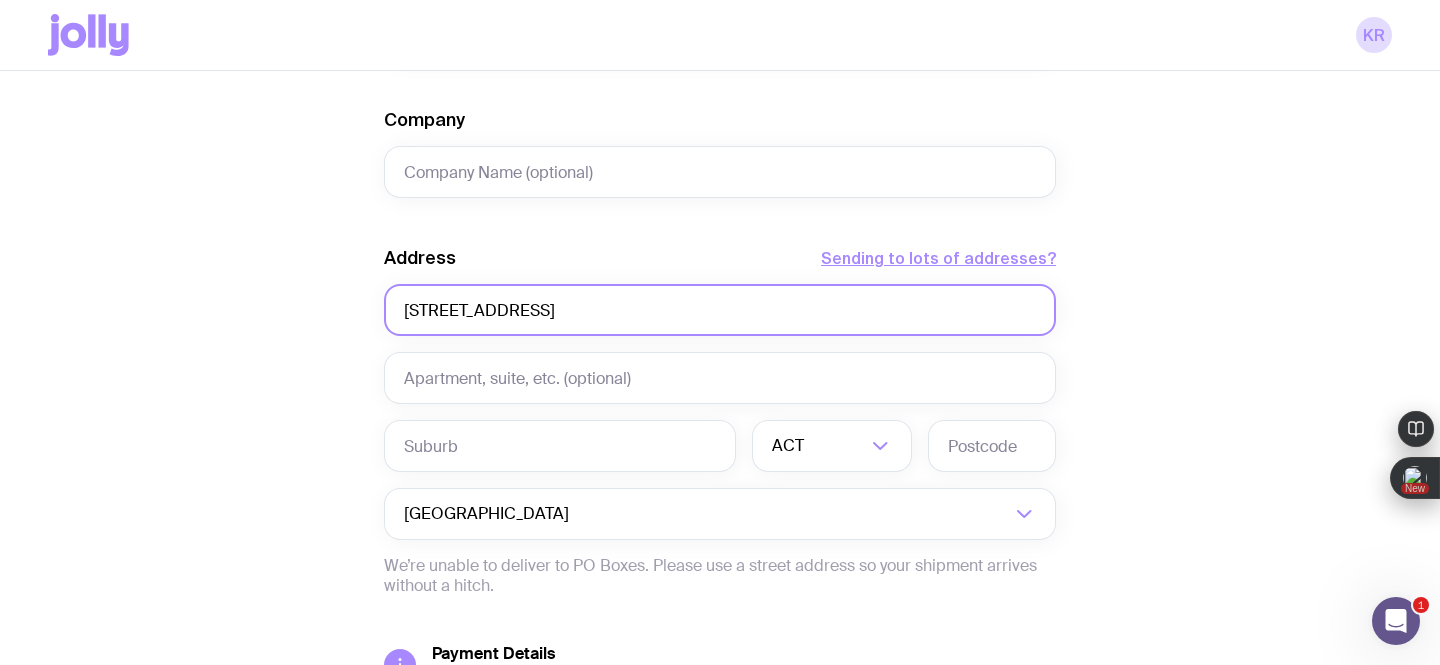 drag, startPoint x: 533, startPoint y: 313, endPoint x: 771, endPoint y: 310, distance: 238.0189 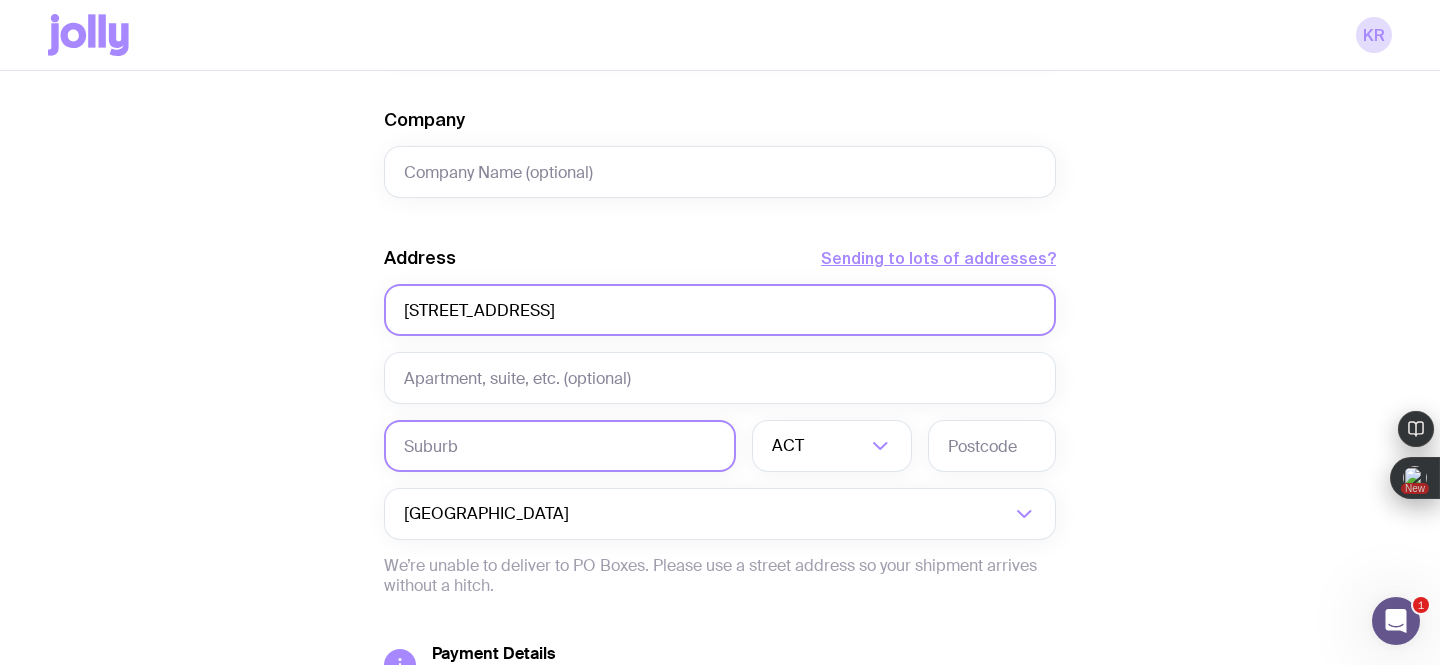 type on "[STREET_ADDRESS]" 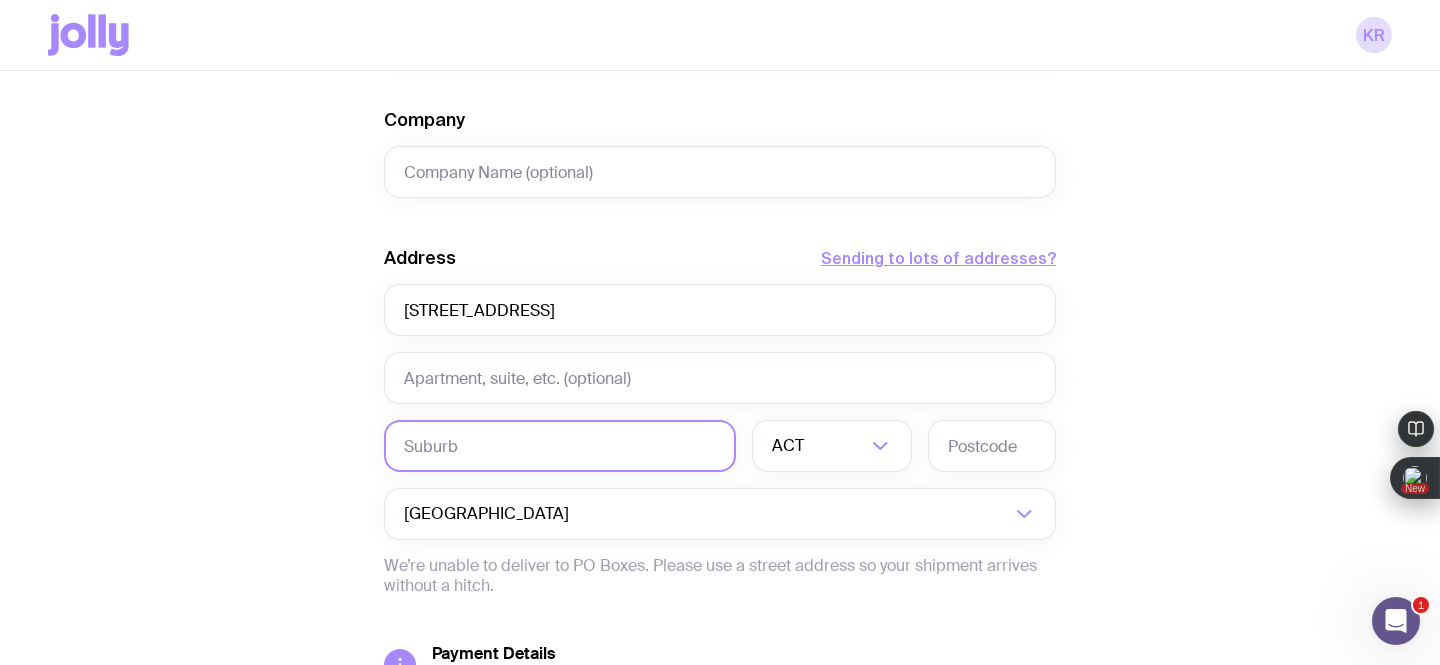 click 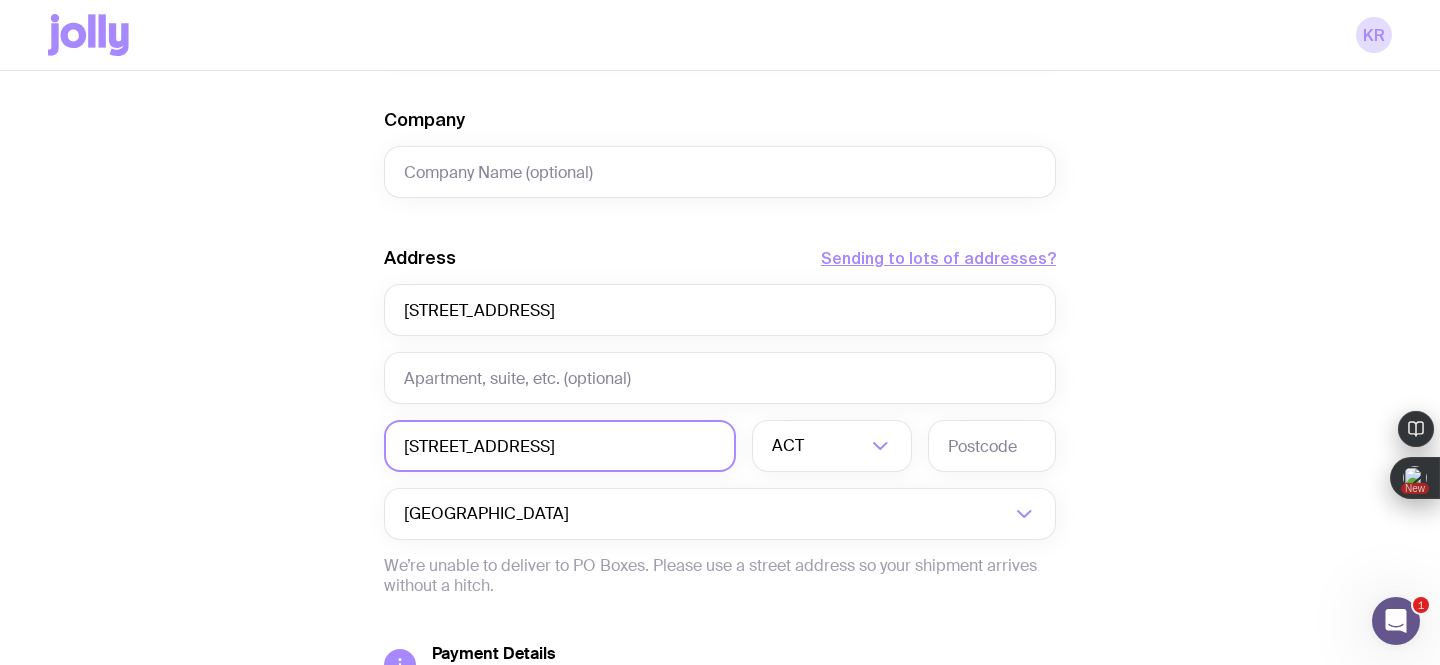 scroll, scrollTop: 0, scrollLeft: 43, axis: horizontal 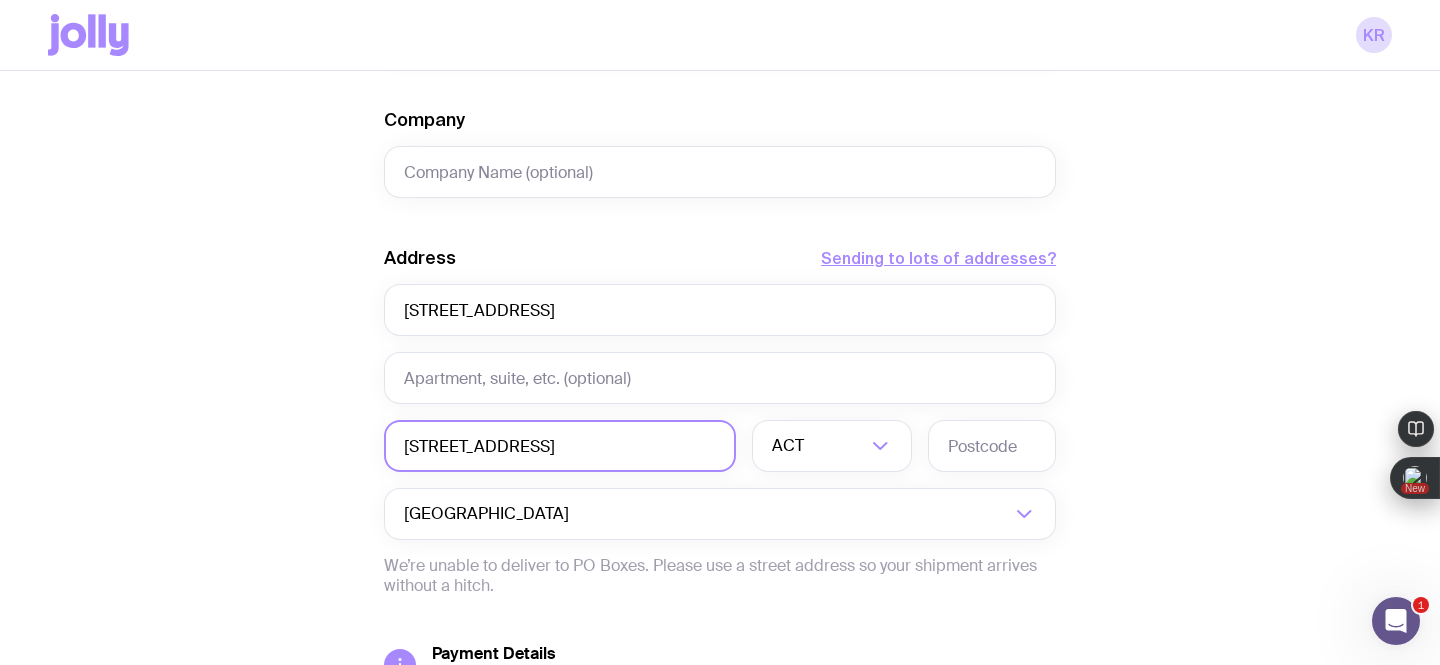 drag, startPoint x: 500, startPoint y: 451, endPoint x: 380, endPoint y: 444, distance: 120.203995 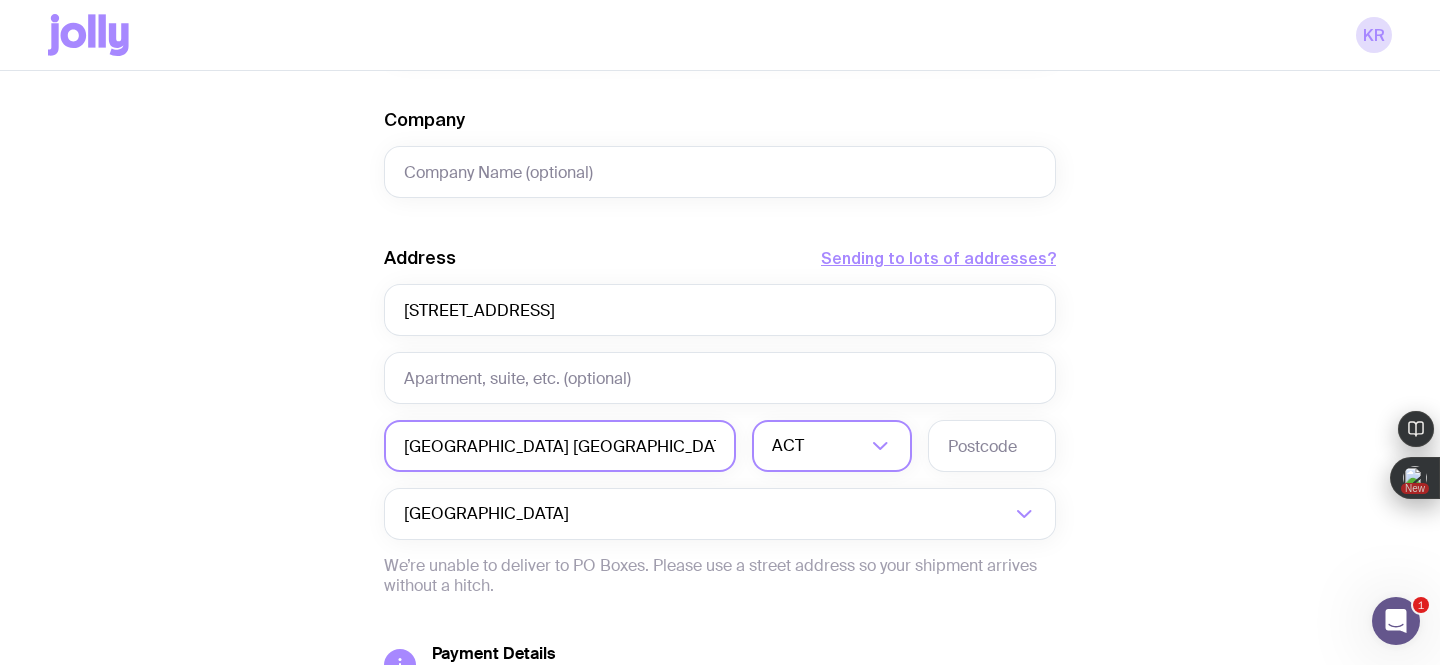 type on "[GEOGRAPHIC_DATA] [GEOGRAPHIC_DATA]" 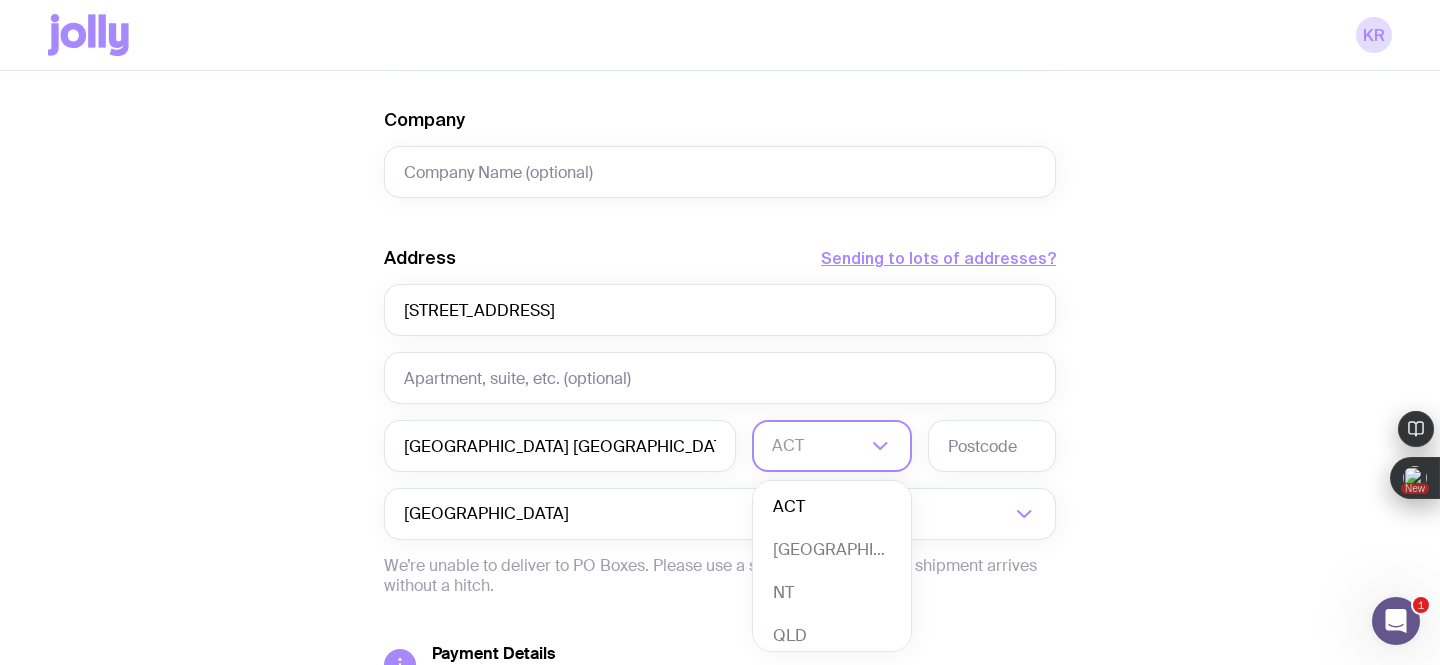 click 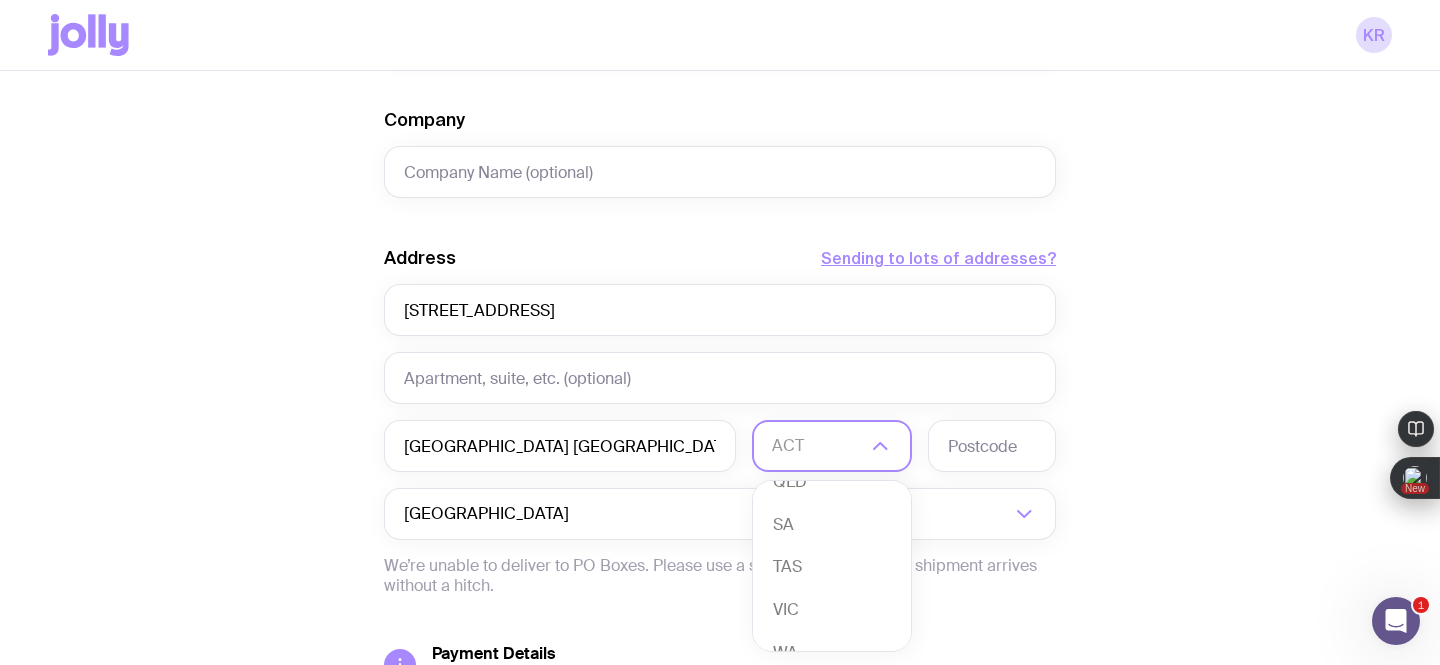 scroll, scrollTop: 183, scrollLeft: 0, axis: vertical 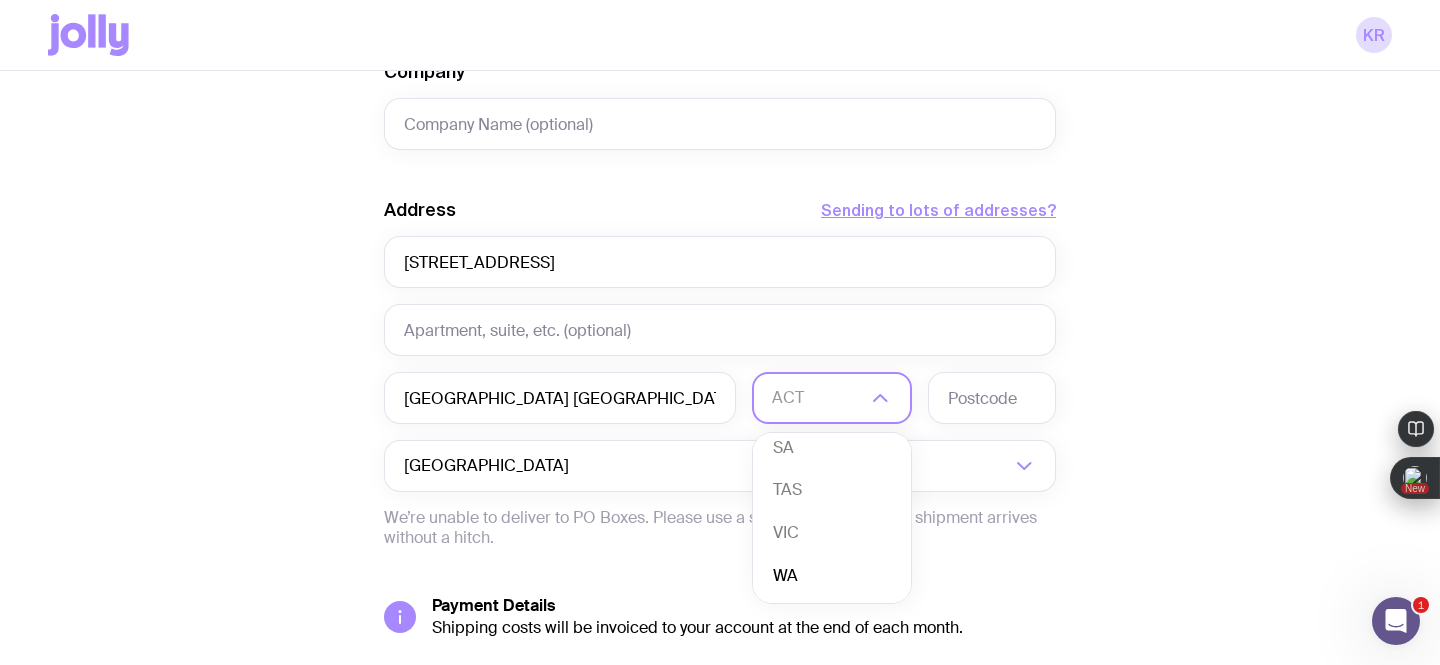 click on "WA" 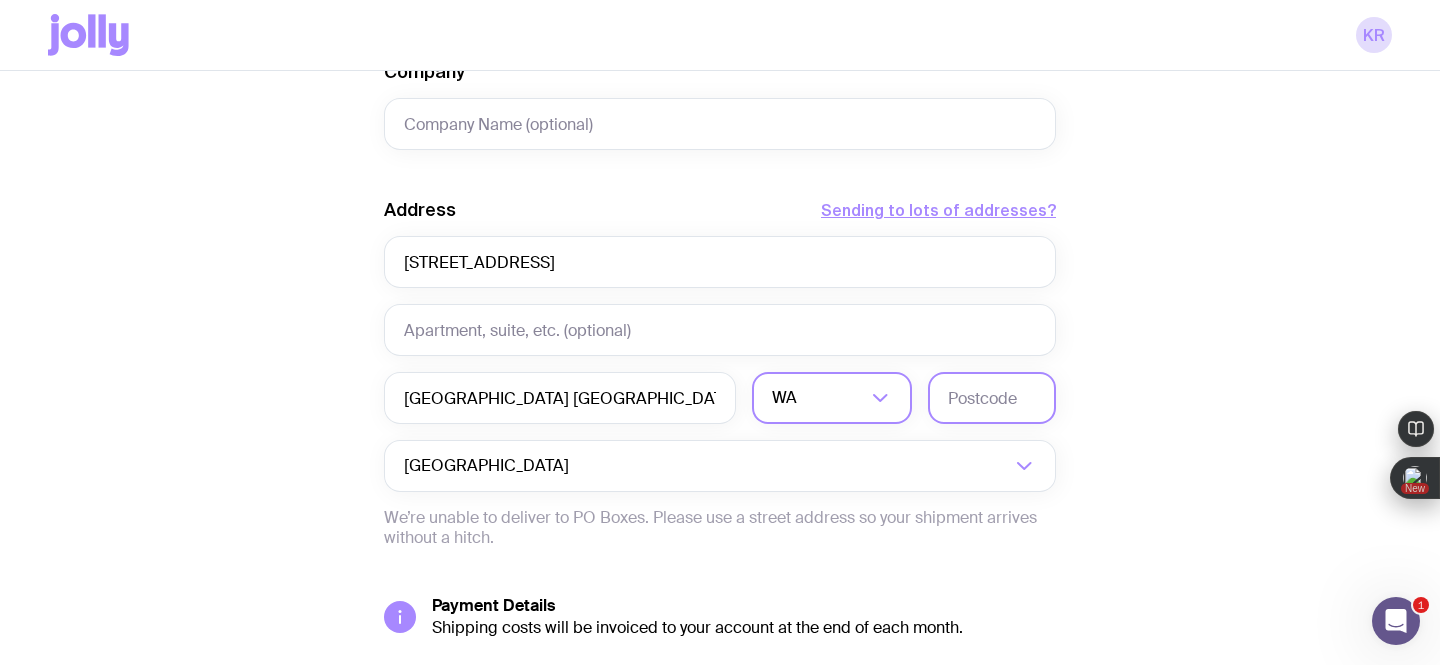 click 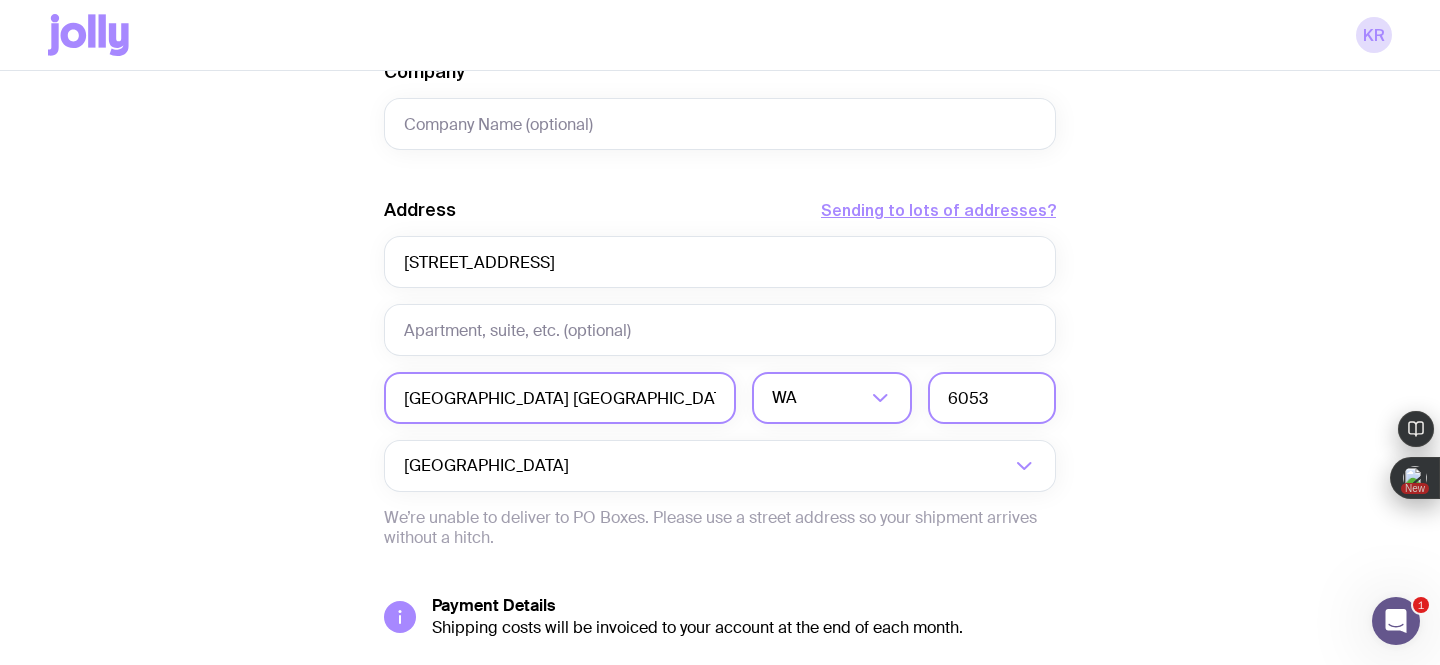 type on "6053" 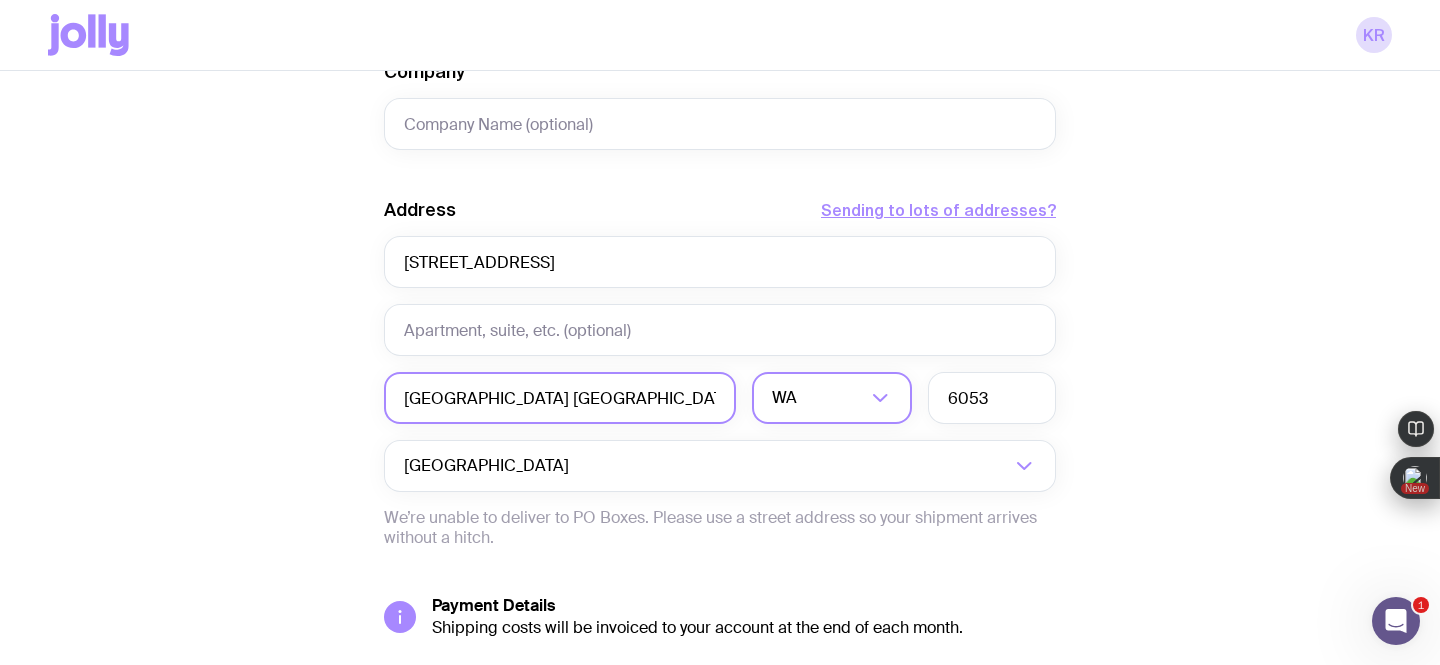 drag, startPoint x: 644, startPoint y: 393, endPoint x: 477, endPoint y: 393, distance: 167 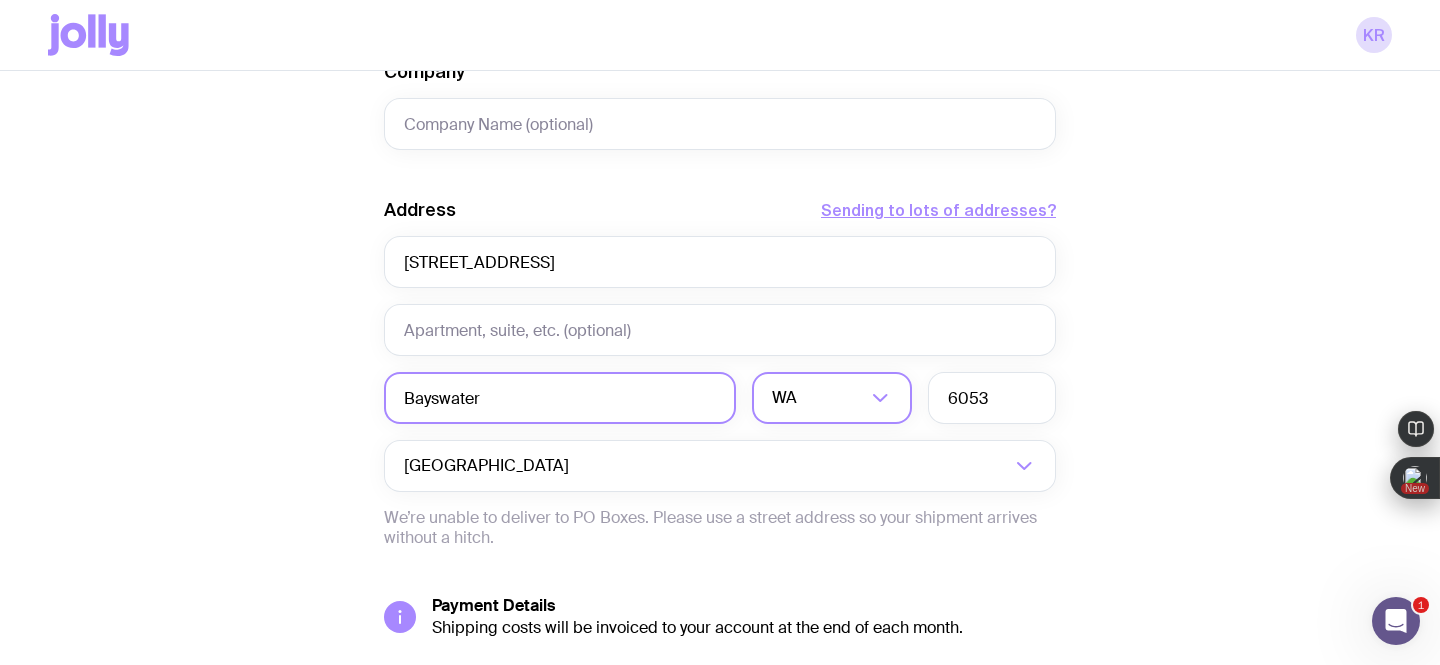 type on "Bayswater" 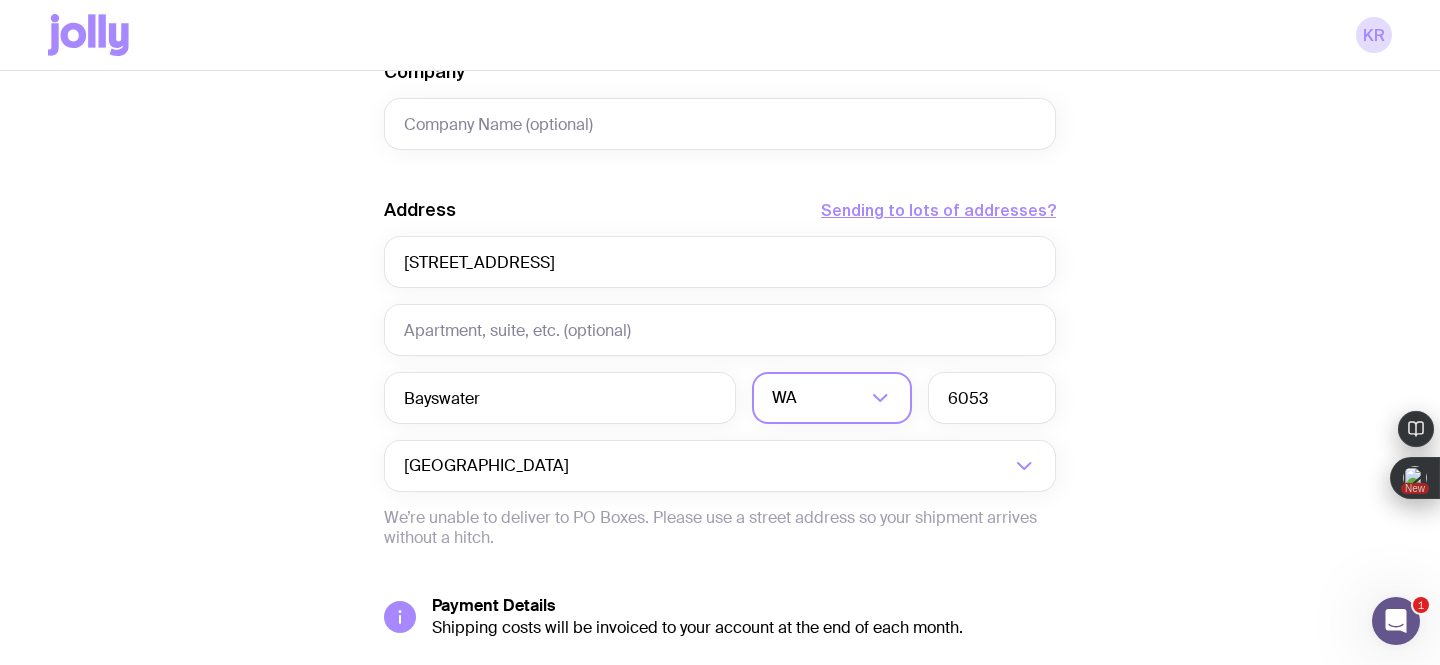 click on "Create shipment Shipment details 1 The Entourage Swag Pack First Name [PERSON_NAME] Last Name Ruse Email [EMAIL_ADDRESS][DOMAIN_NAME] Phone [PHONE_NUMBER] Company Address  Sending to lots of addresses?  [STREET_ADDRESS] Loading... 6053 Australia Loading...  We’re unable to deliver to PO Boxes. Please use a street address so your shipment arrives without a hitch.  Payment Details  Shipping costs will be invoiced to your account at the end of each month.  Create shipment  Cancel" 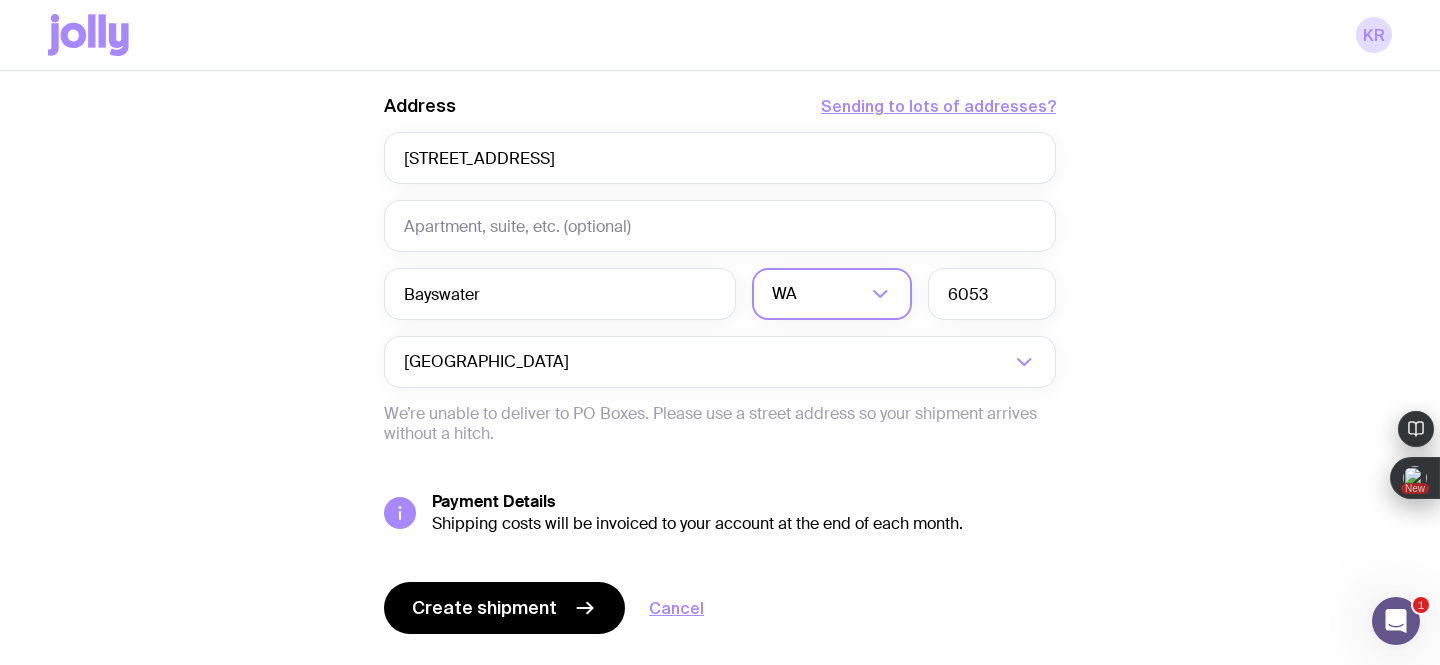 scroll, scrollTop: 1007, scrollLeft: 0, axis: vertical 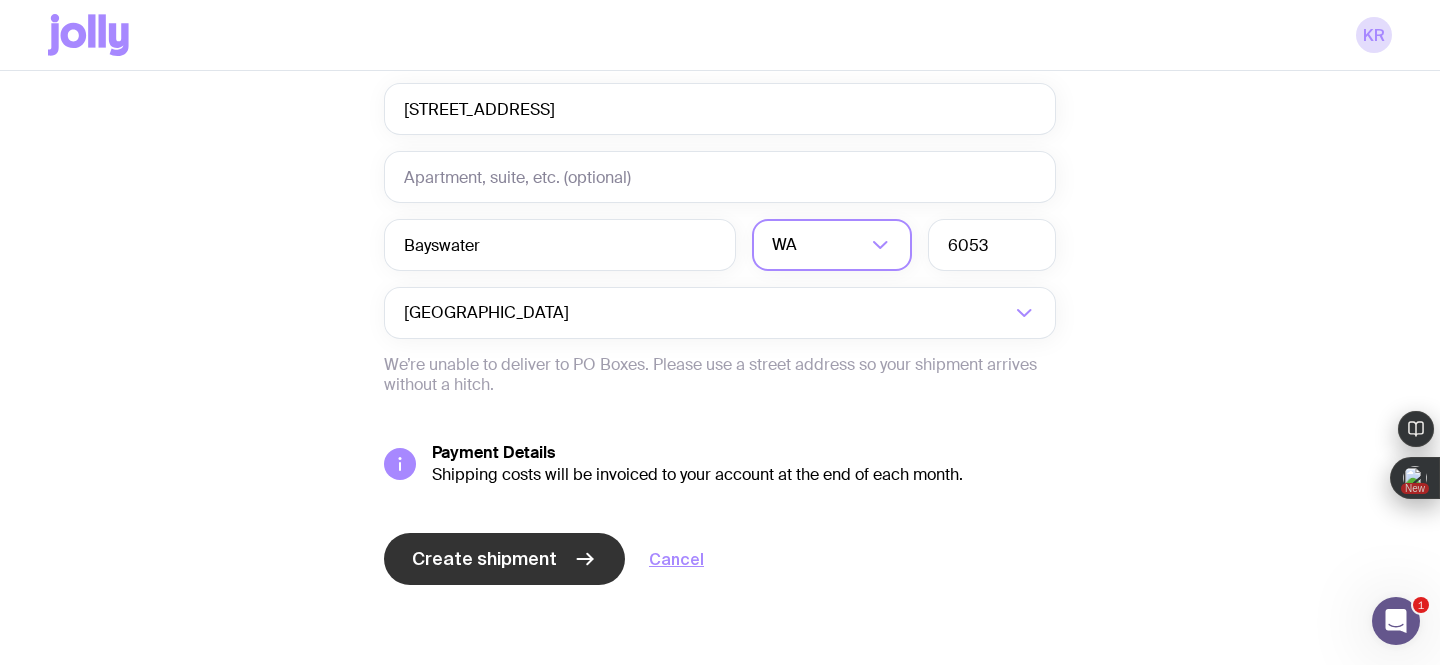 click on "Create shipment" 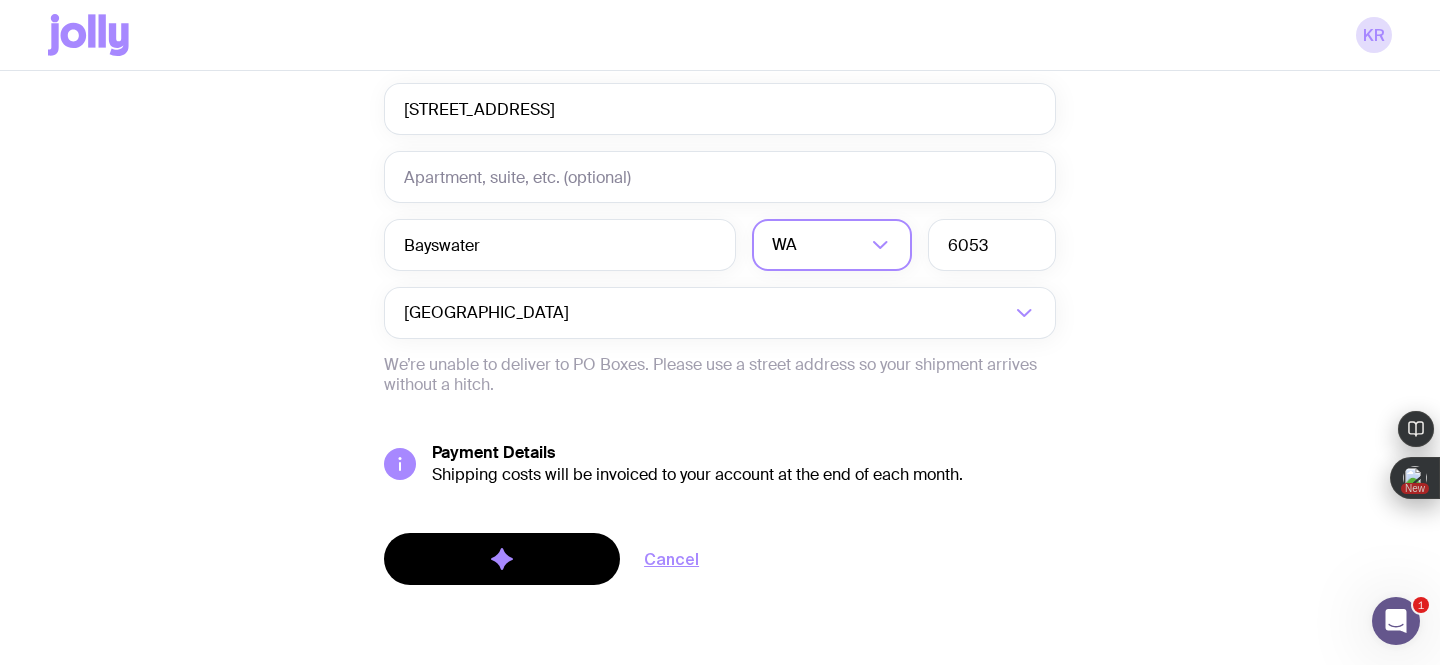 scroll, scrollTop: 0, scrollLeft: 0, axis: both 